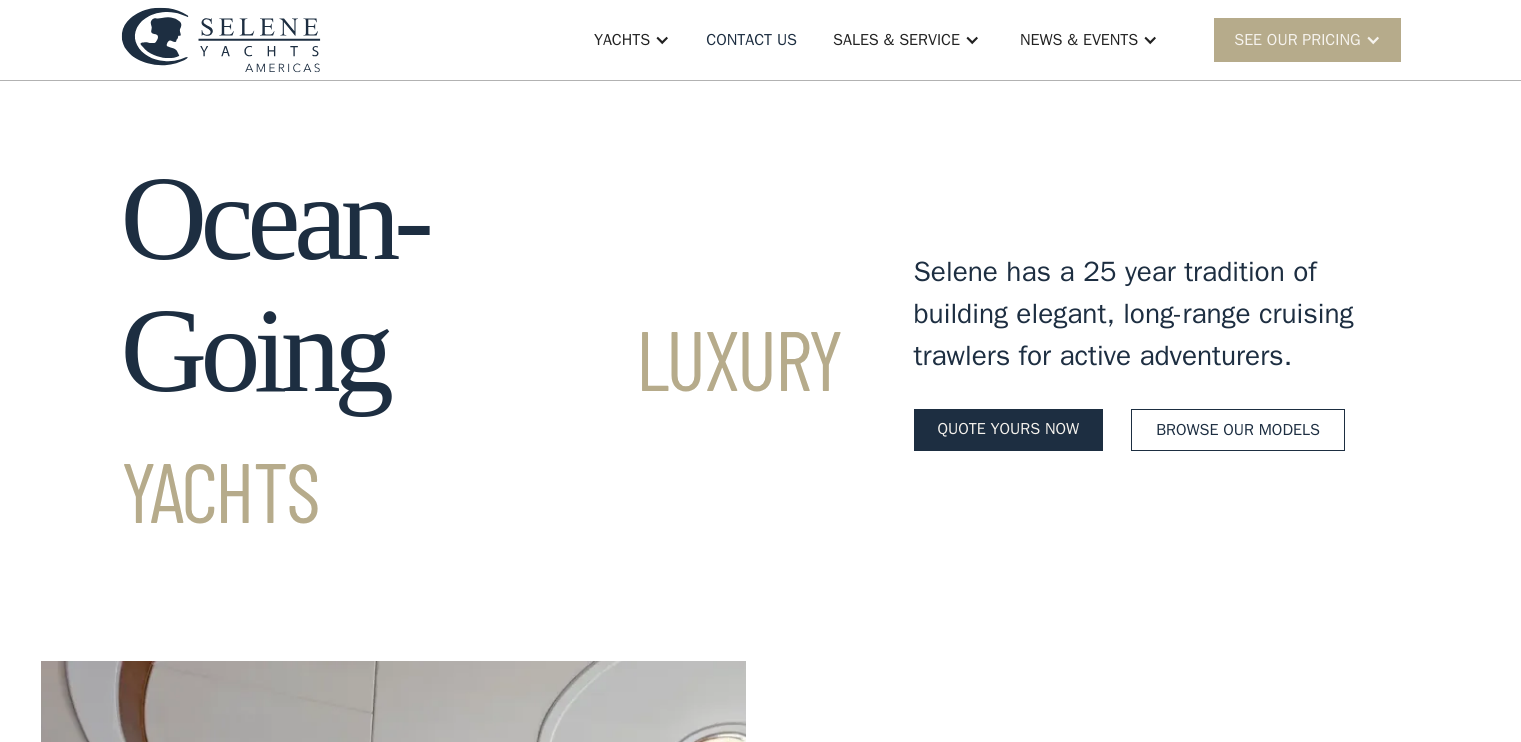scroll, scrollTop: 200, scrollLeft: 0, axis: vertical 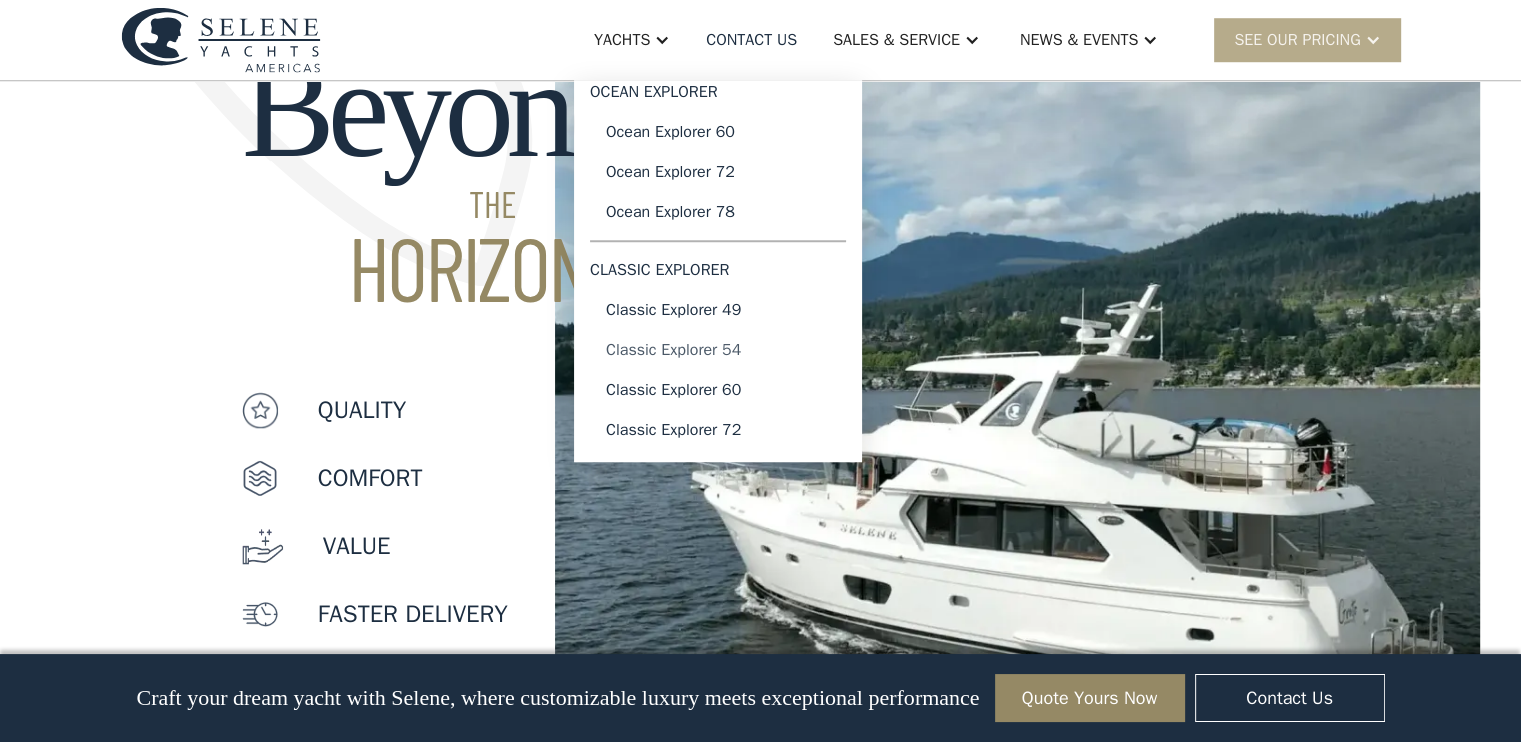 click on "Classic Explorer 54" at bounding box center [718, 350] 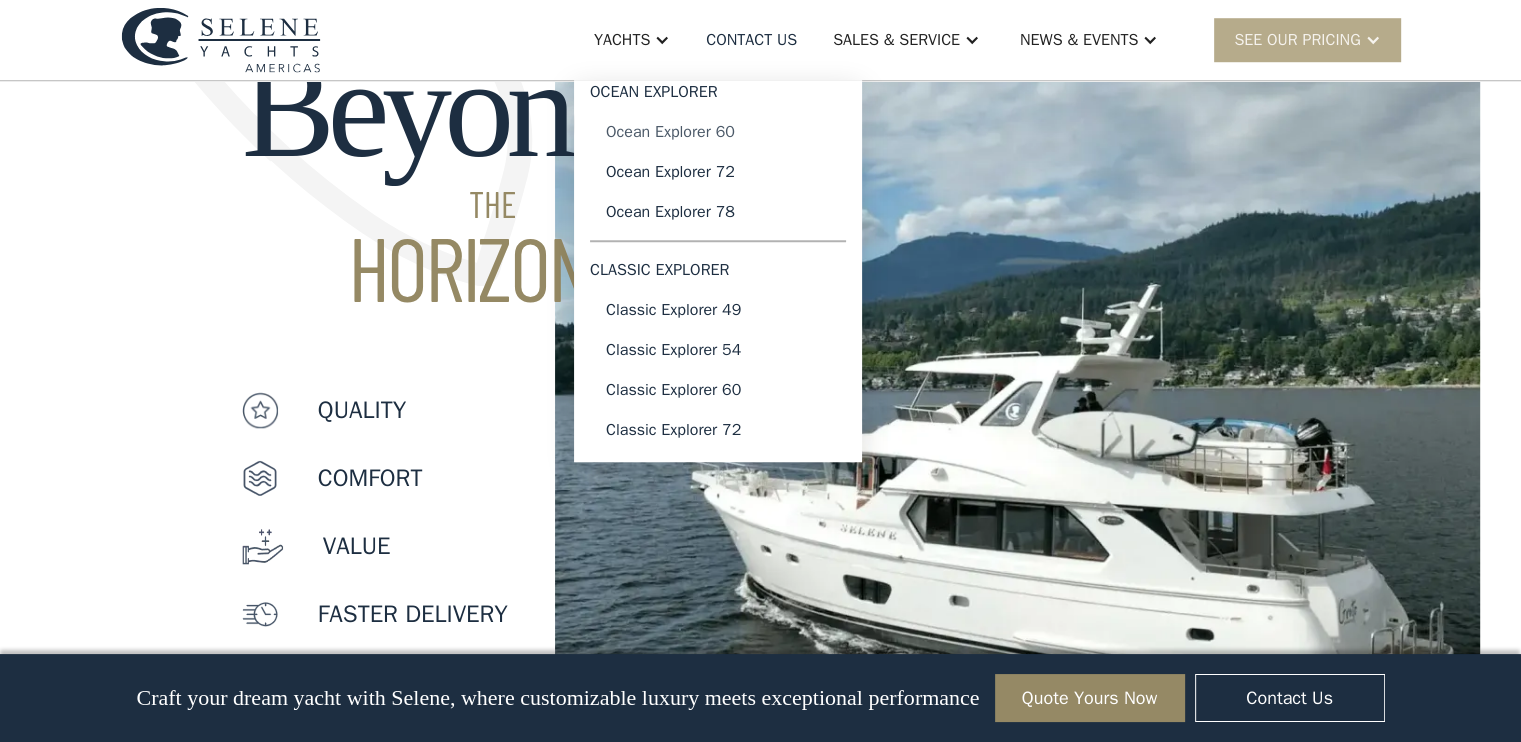 click on "Ocean Explorer 60" at bounding box center (718, 132) 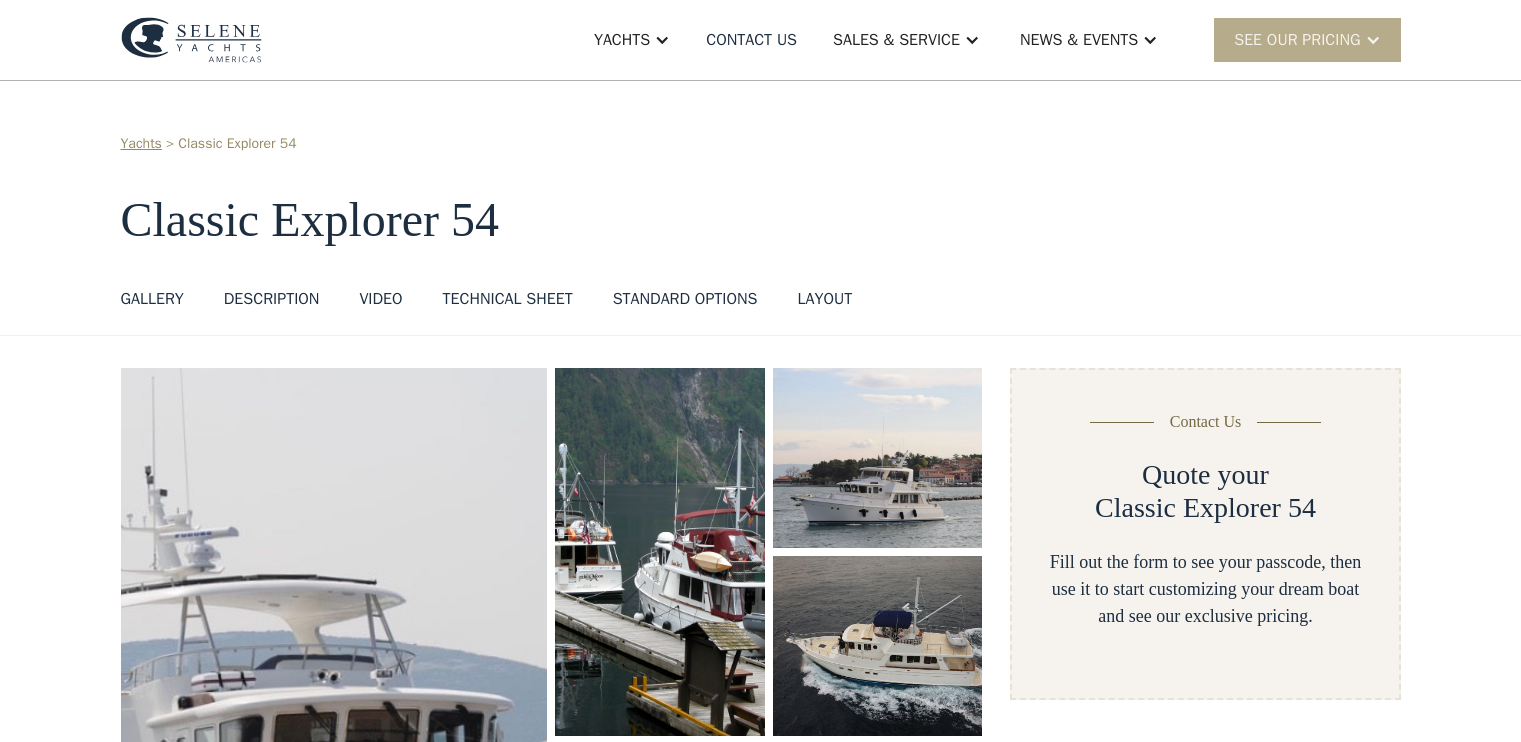 scroll, scrollTop: 0, scrollLeft: 0, axis: both 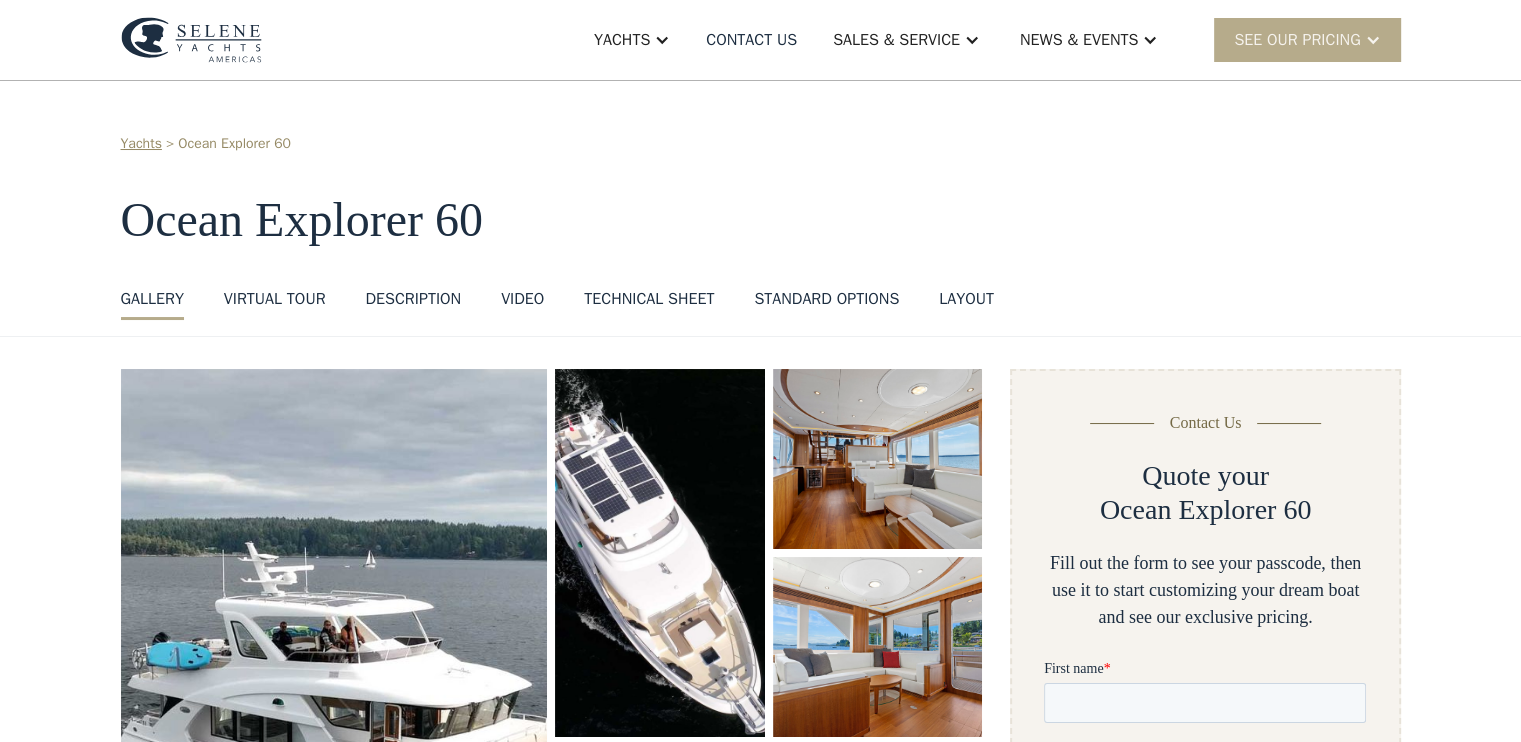 click on "Technical sheet" at bounding box center (649, 299) 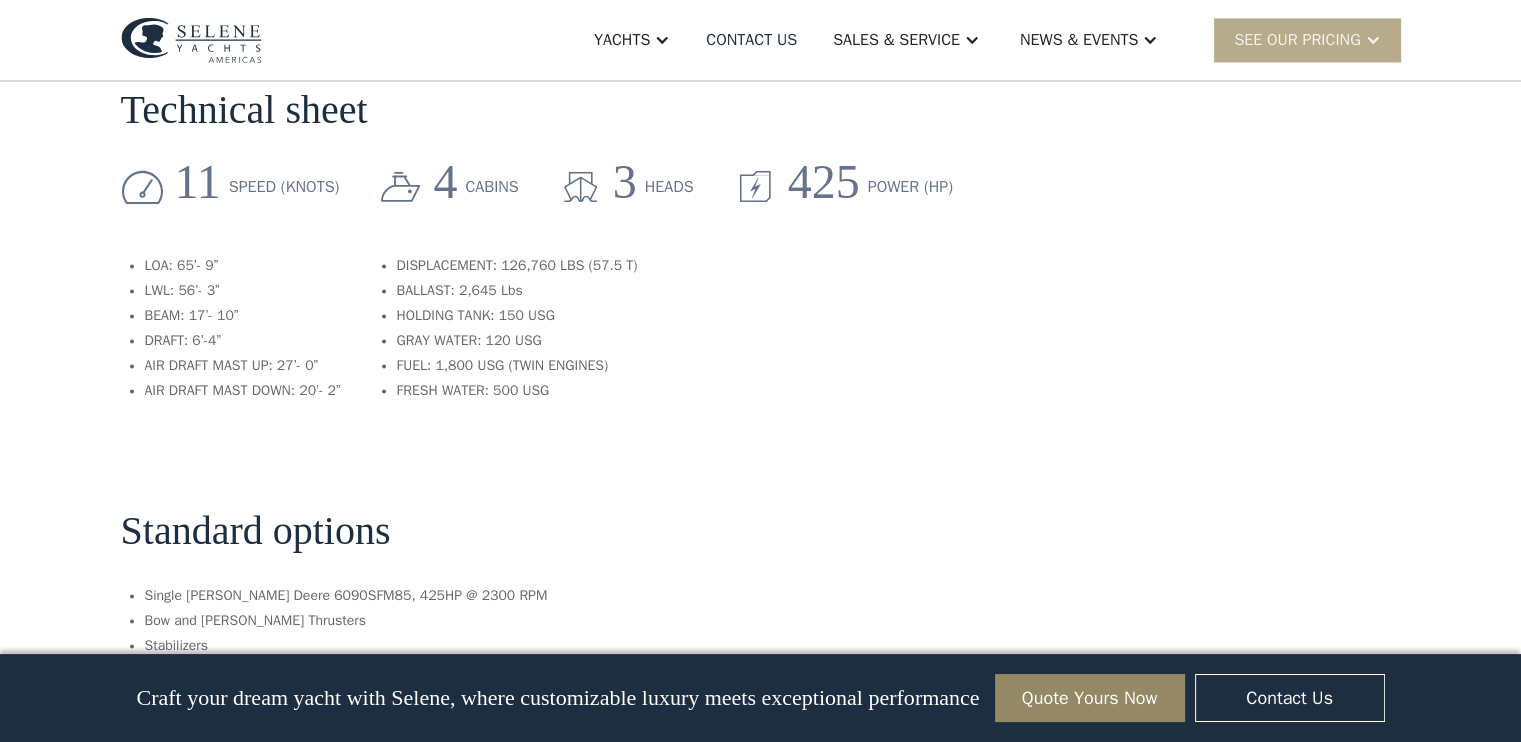 scroll, scrollTop: 3062, scrollLeft: 0, axis: vertical 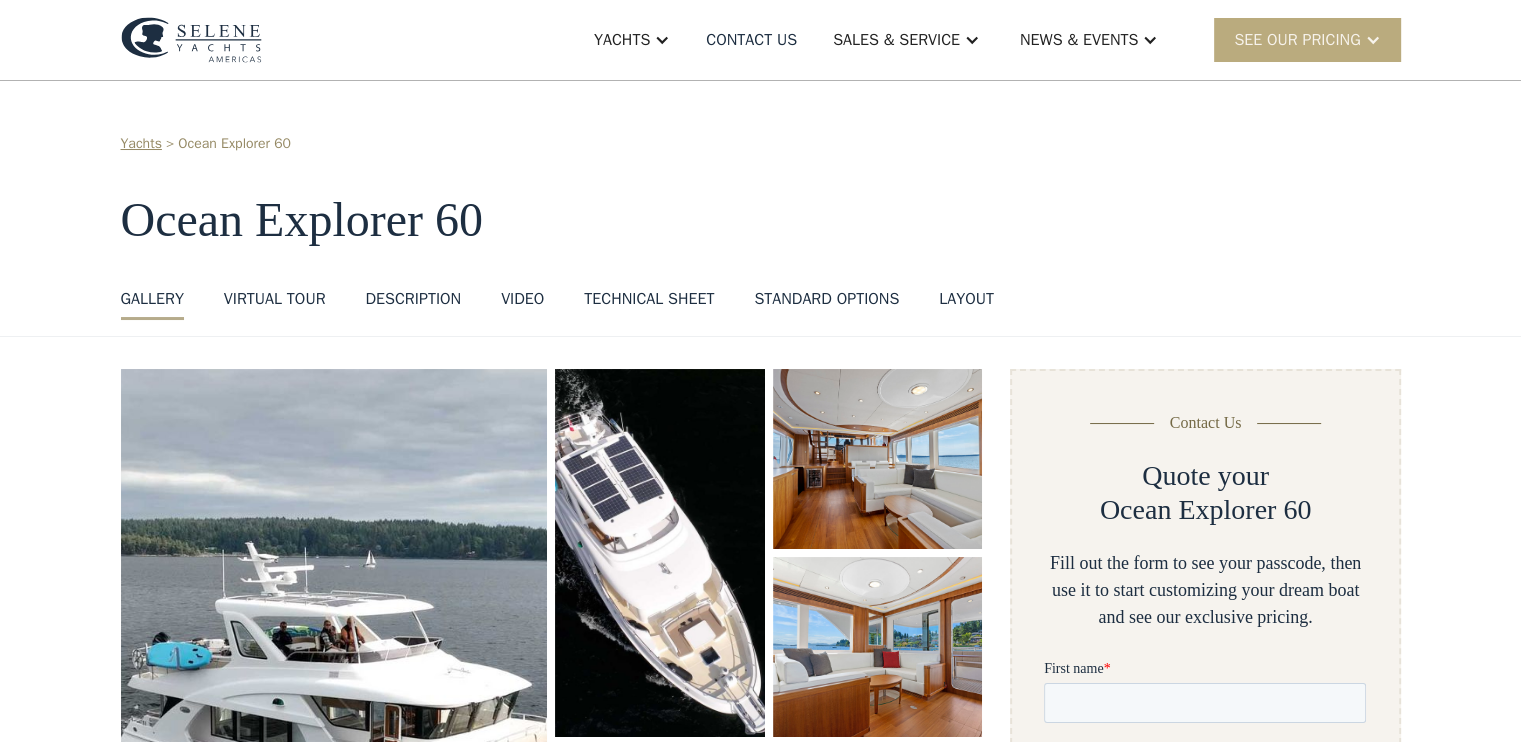 click at bounding box center [1373, 40] 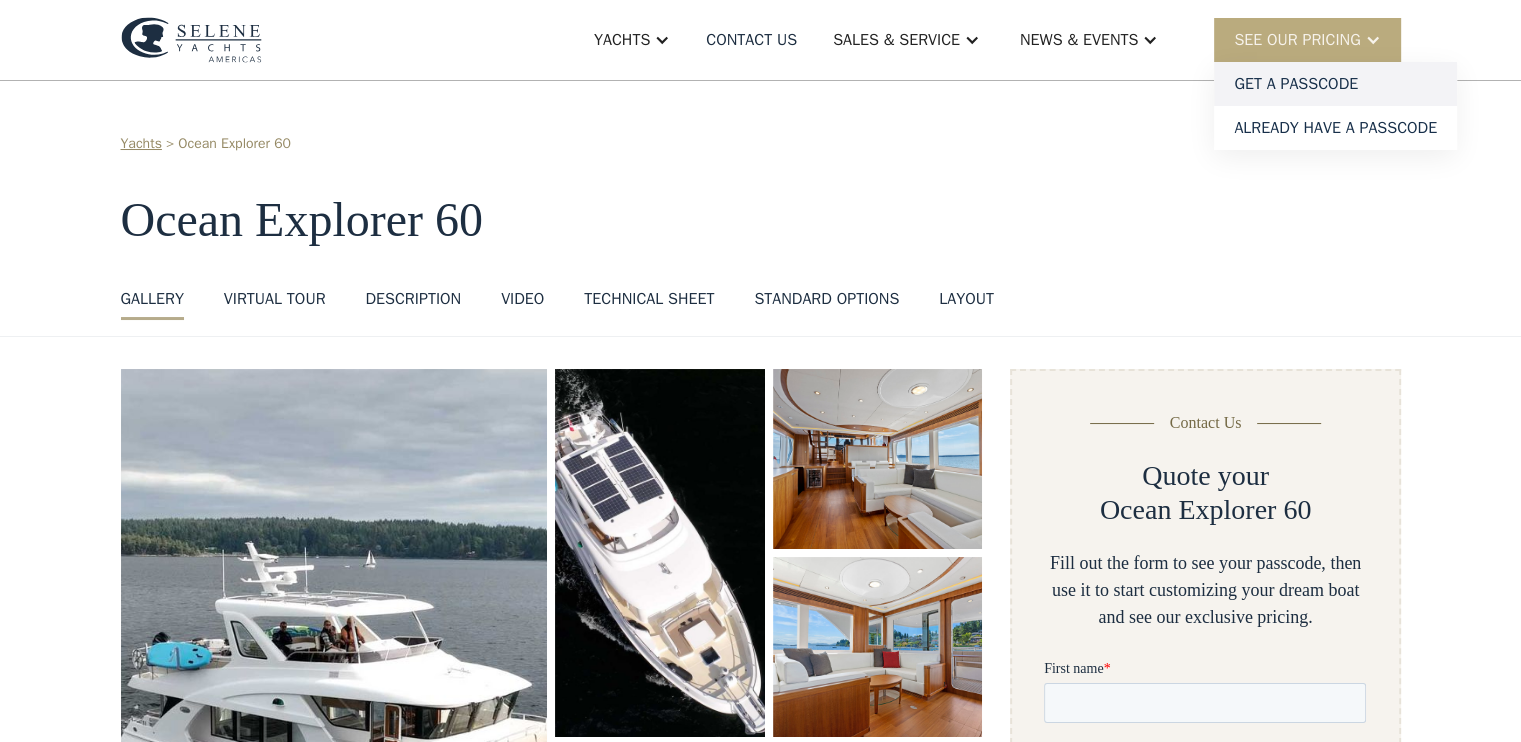 click on "Get a PASSCODE" at bounding box center (1335, 84) 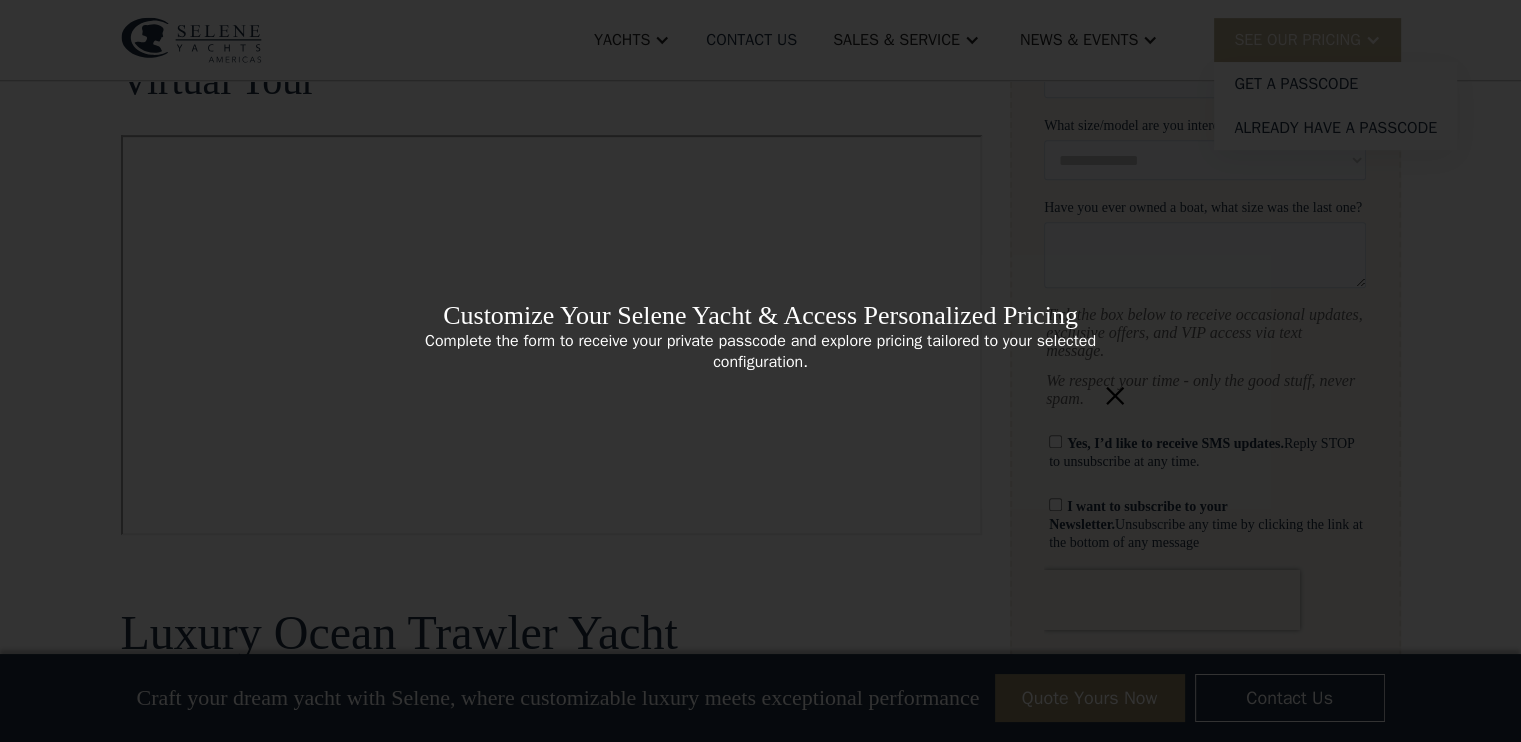 scroll, scrollTop: 1100, scrollLeft: 0, axis: vertical 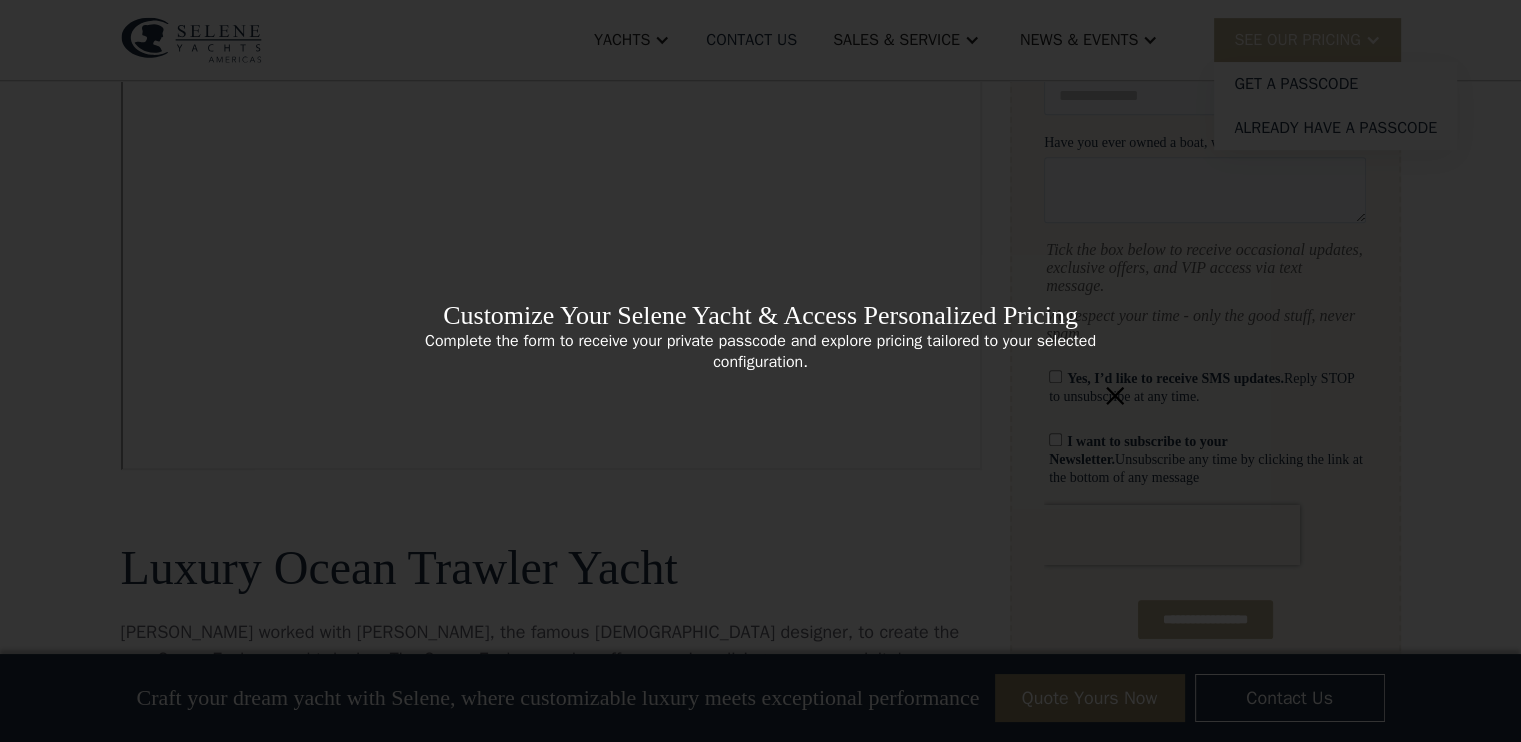 click on "Complete the form to receive your private passcode and explore pricing tailored to your selected configuration." at bounding box center [761, 352] 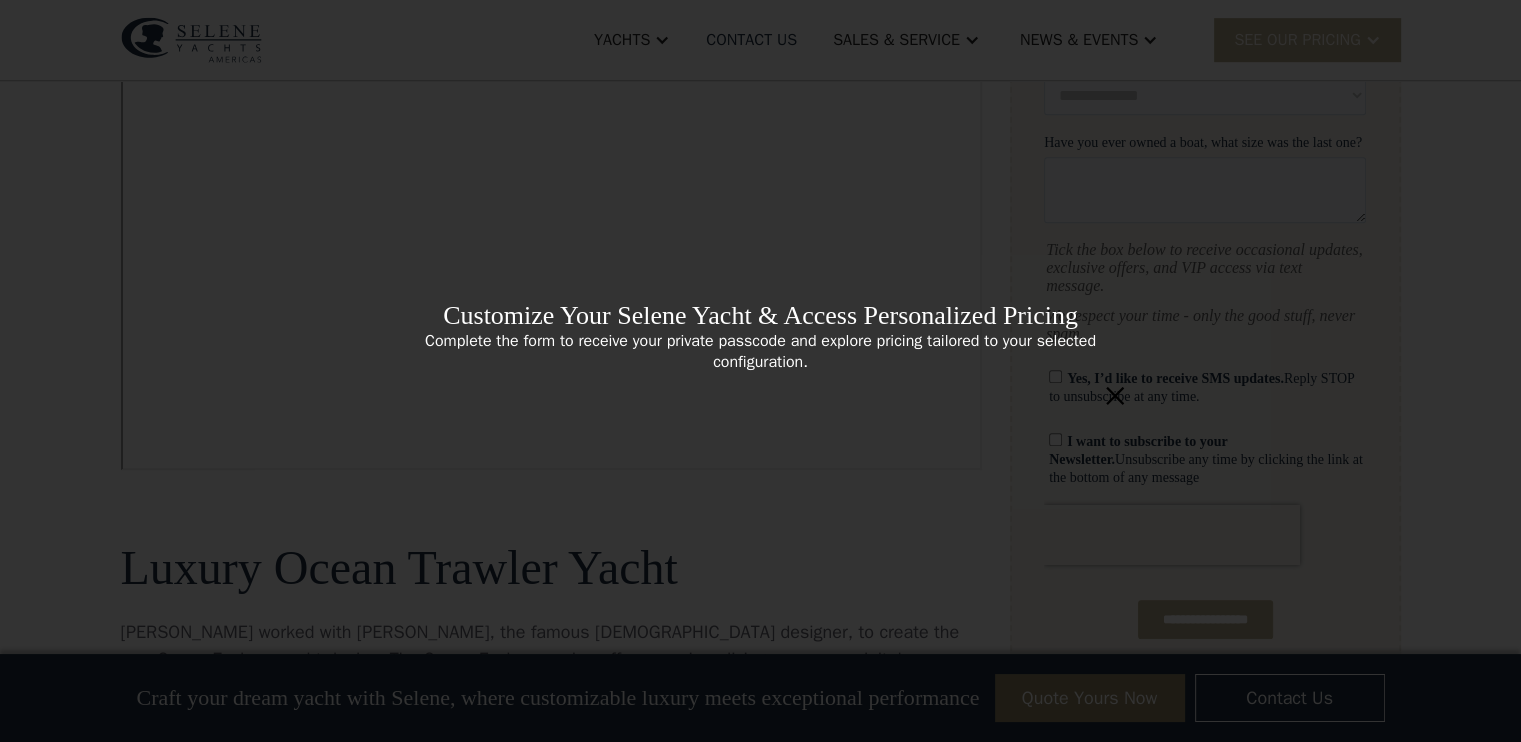 click on "×" at bounding box center [1115, 394] 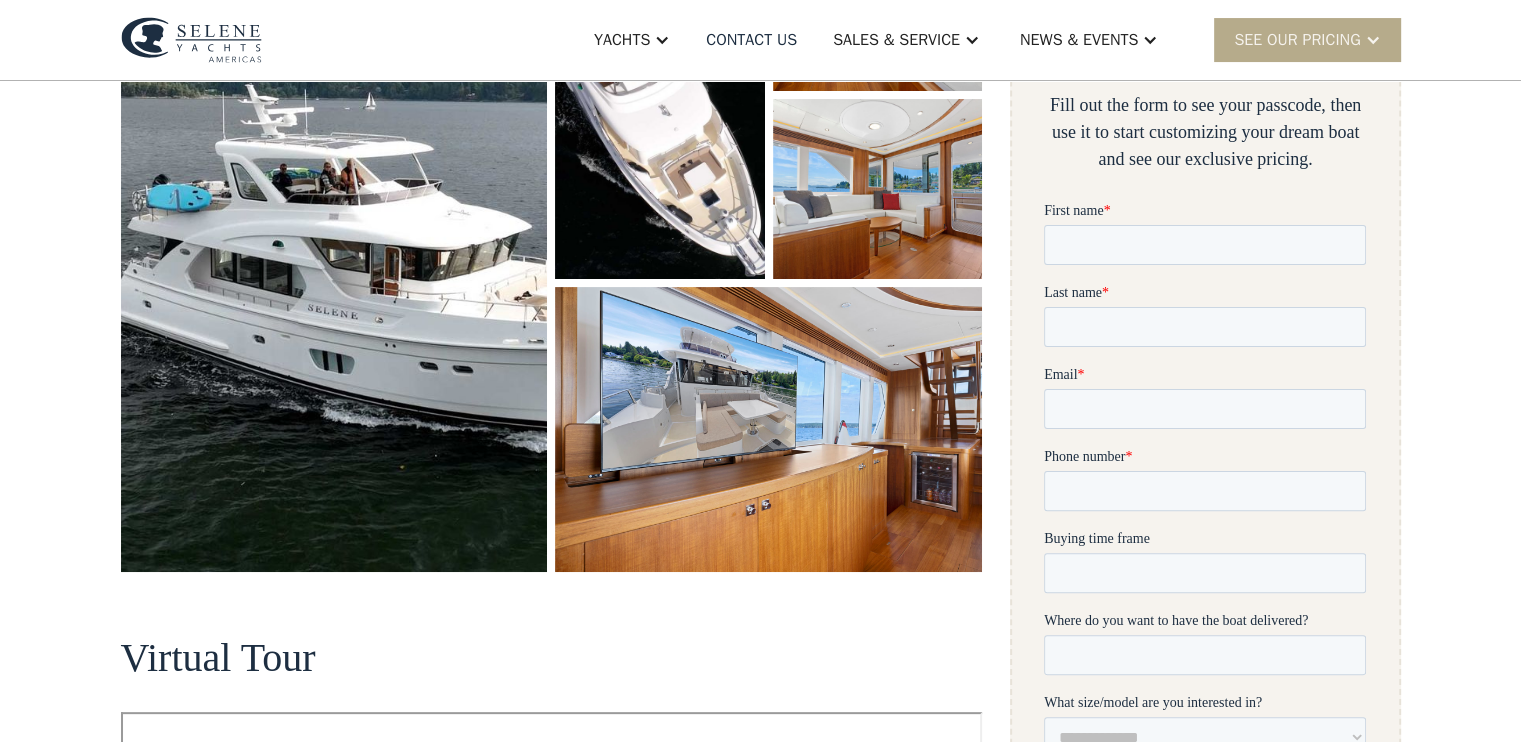 scroll, scrollTop: 300, scrollLeft: 0, axis: vertical 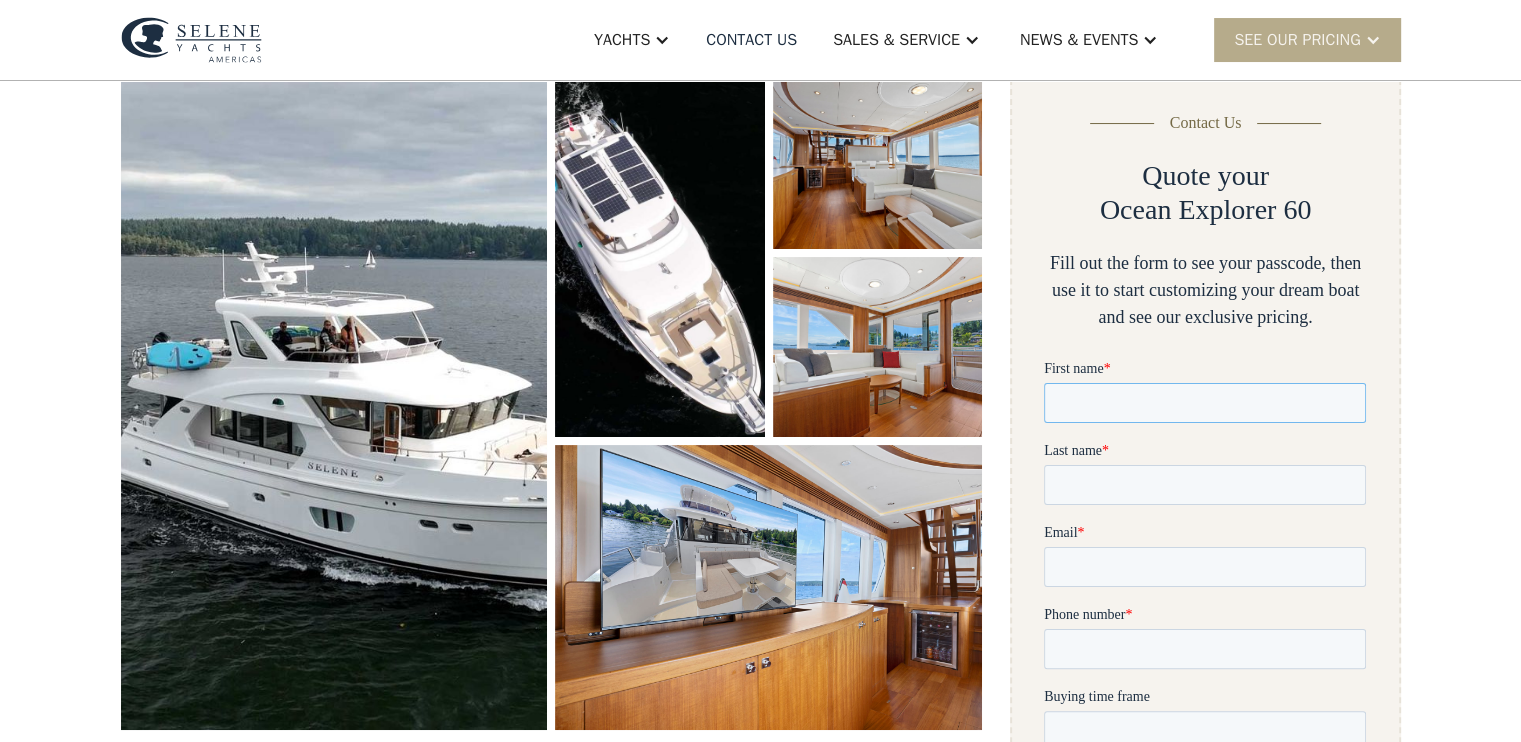 click on "First name *" at bounding box center (1205, 403) 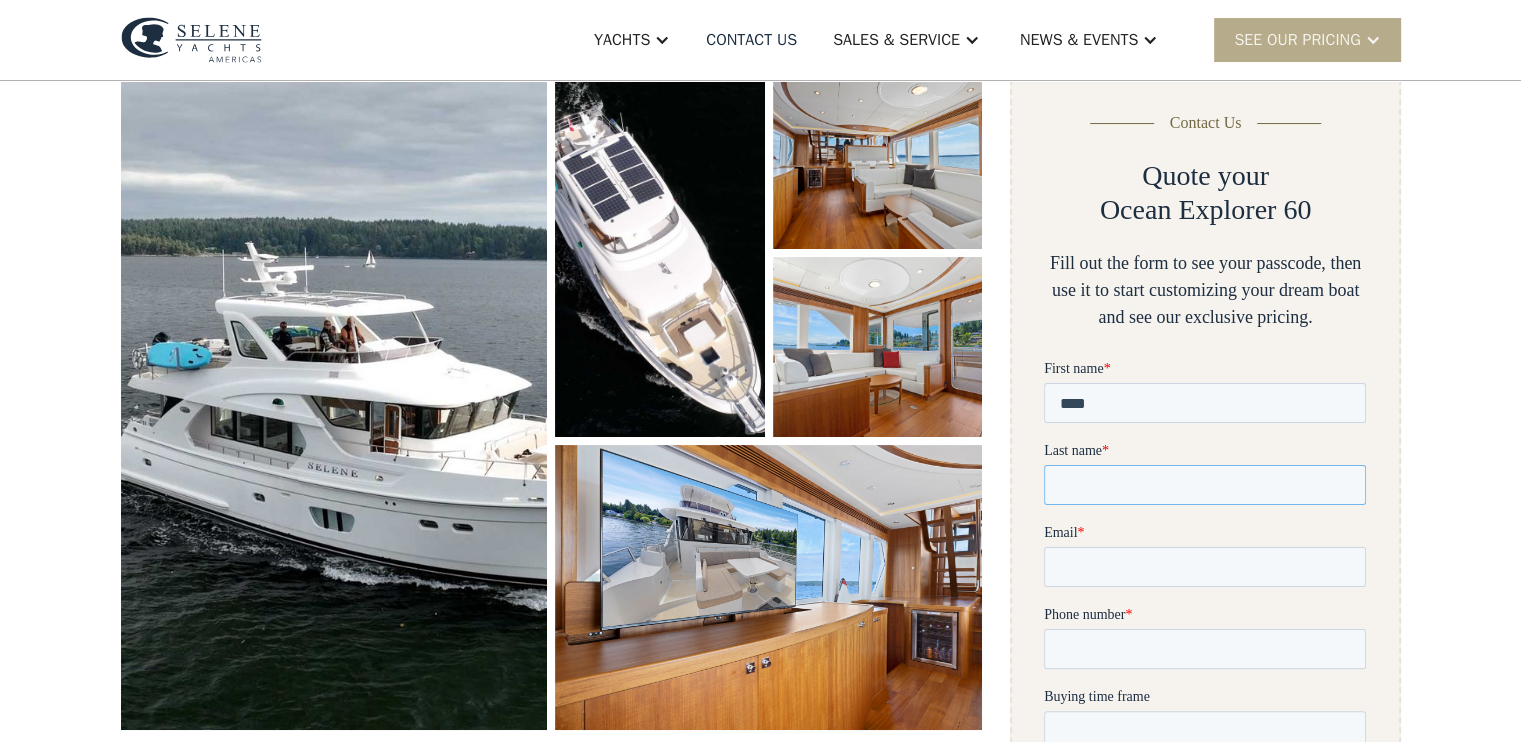 type on "******" 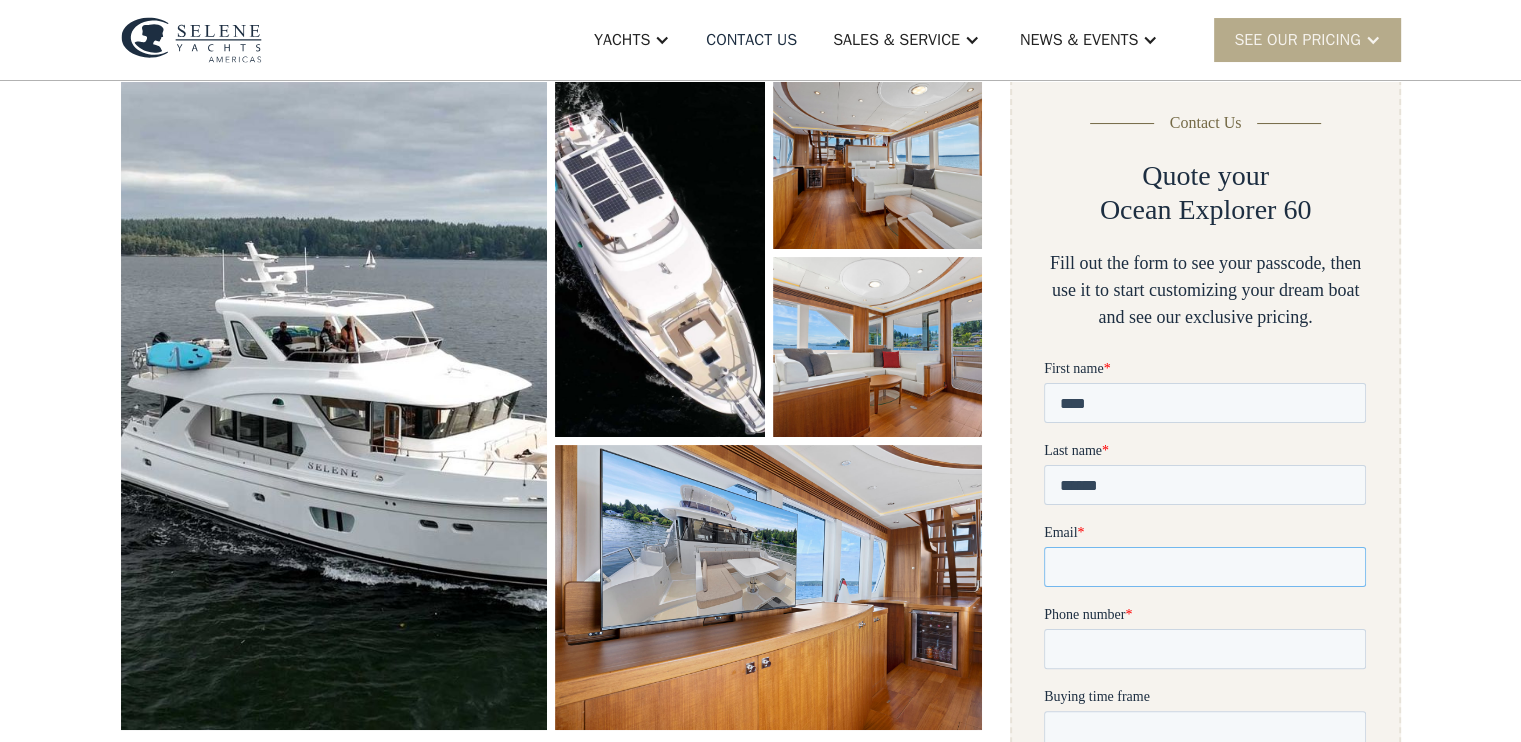 type on "**********" 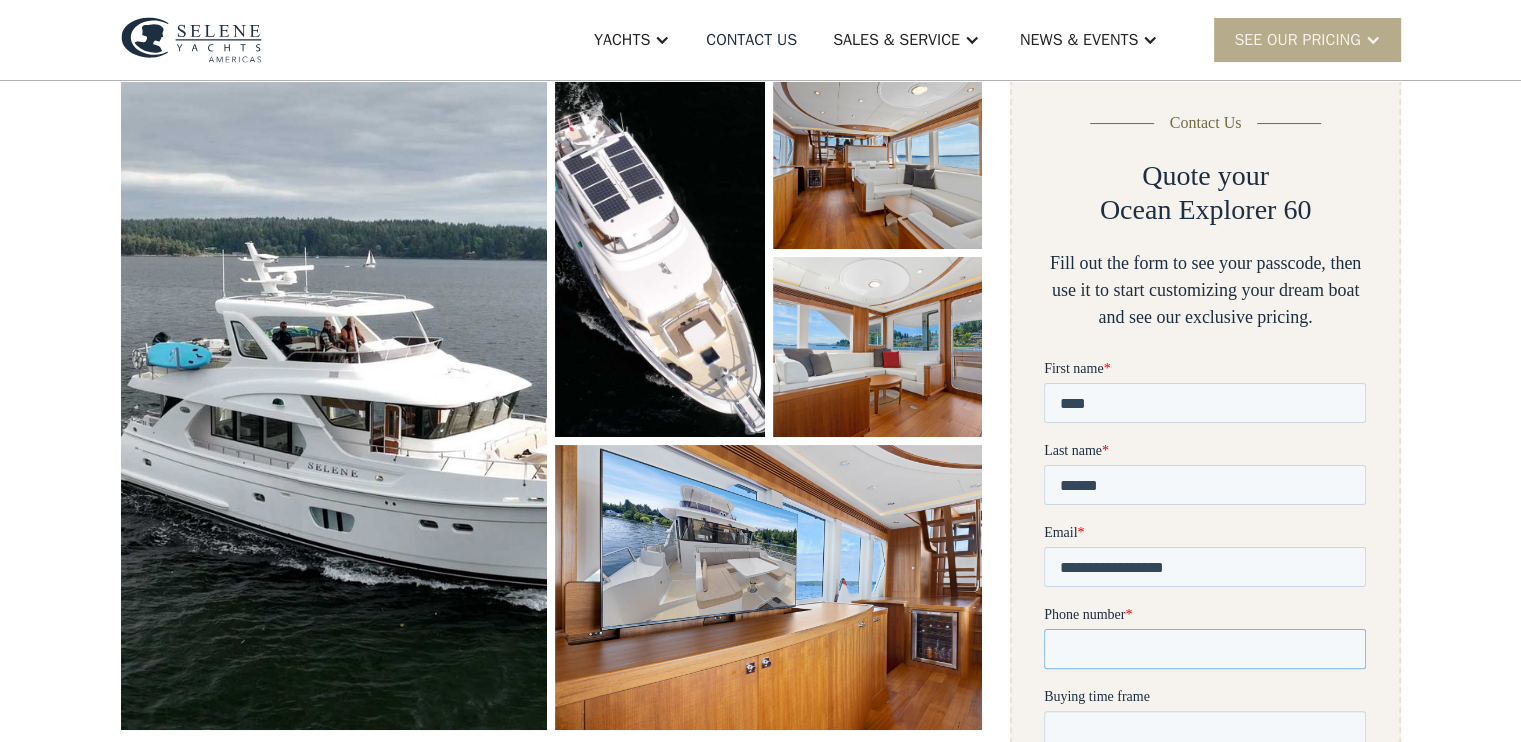 type on "**********" 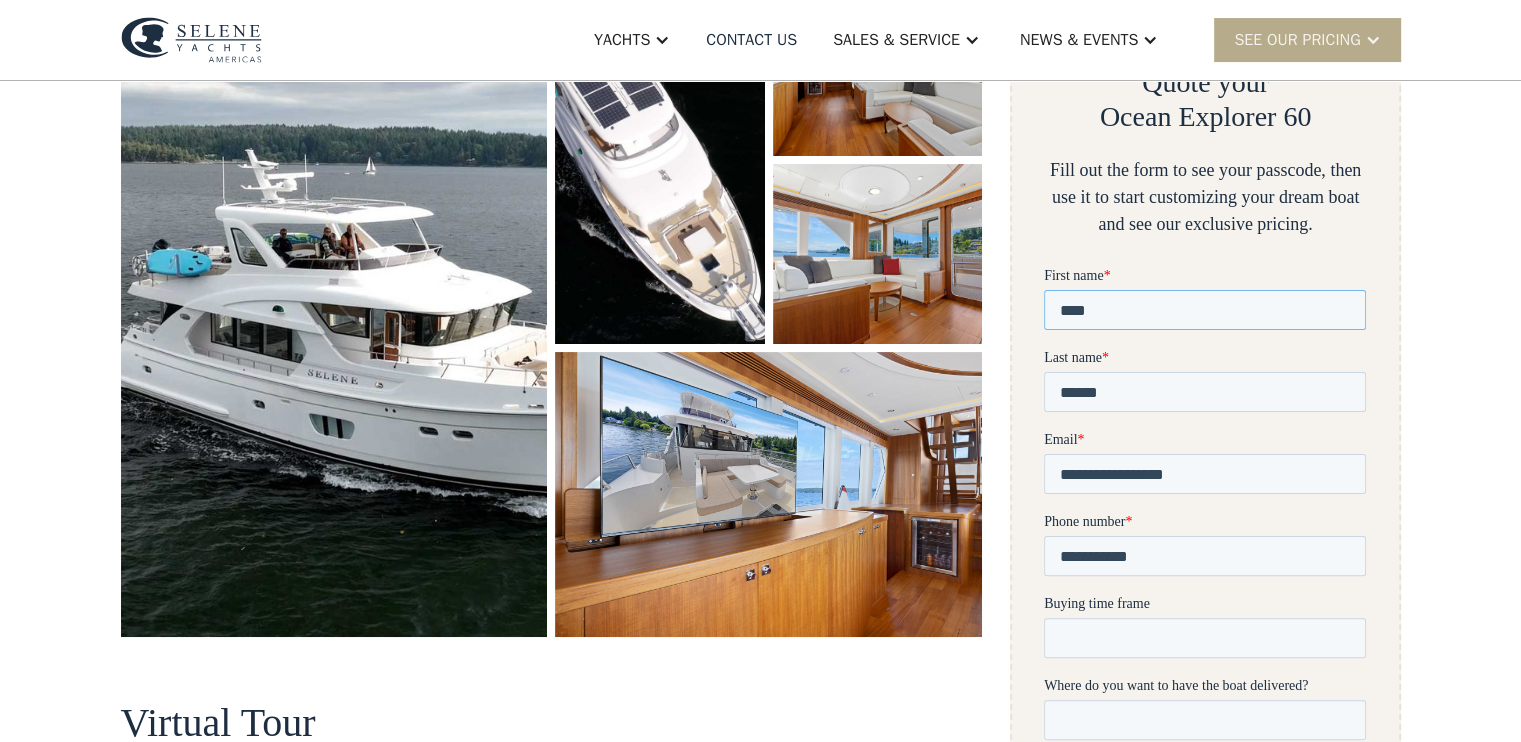 scroll, scrollTop: 600, scrollLeft: 0, axis: vertical 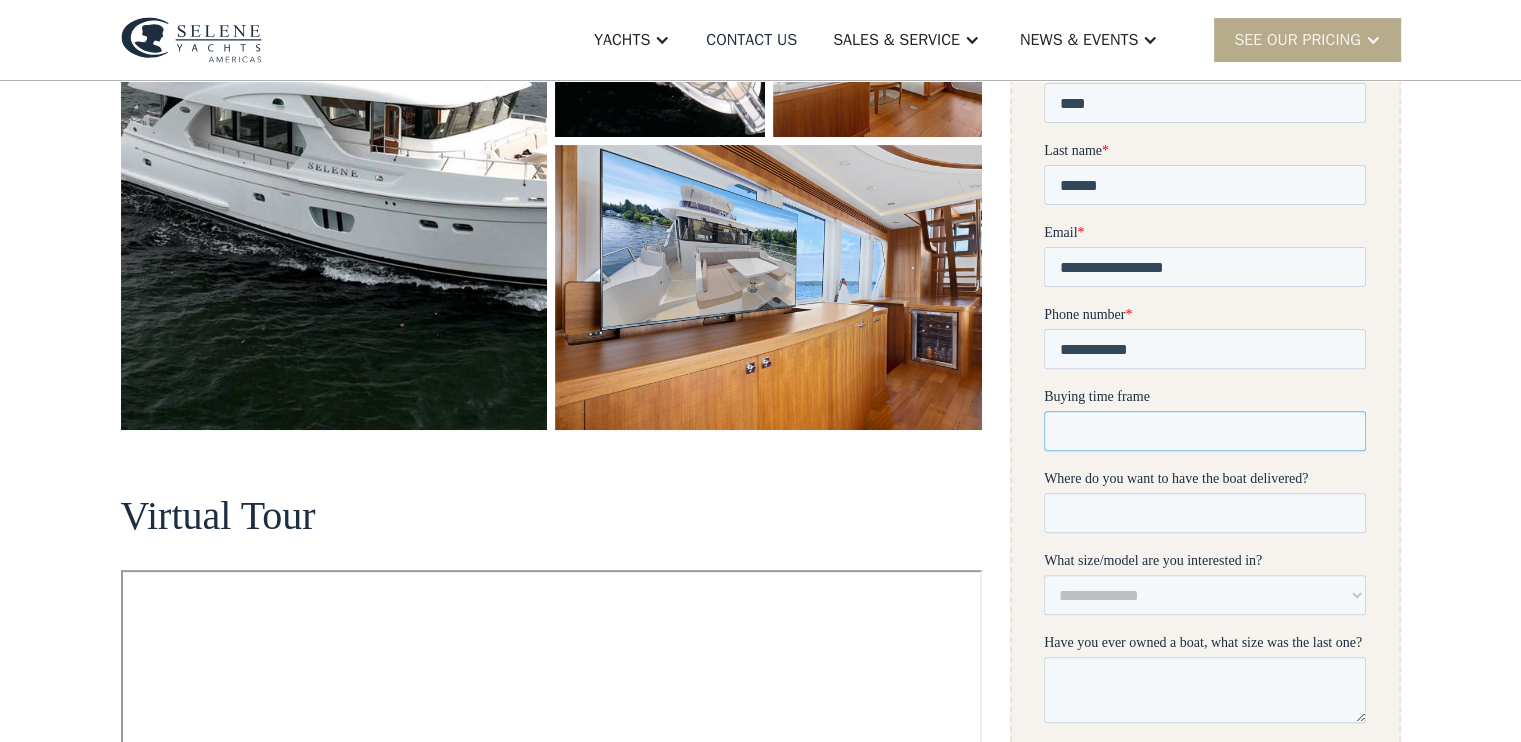 click on "Buying time frame" at bounding box center (1205, 431) 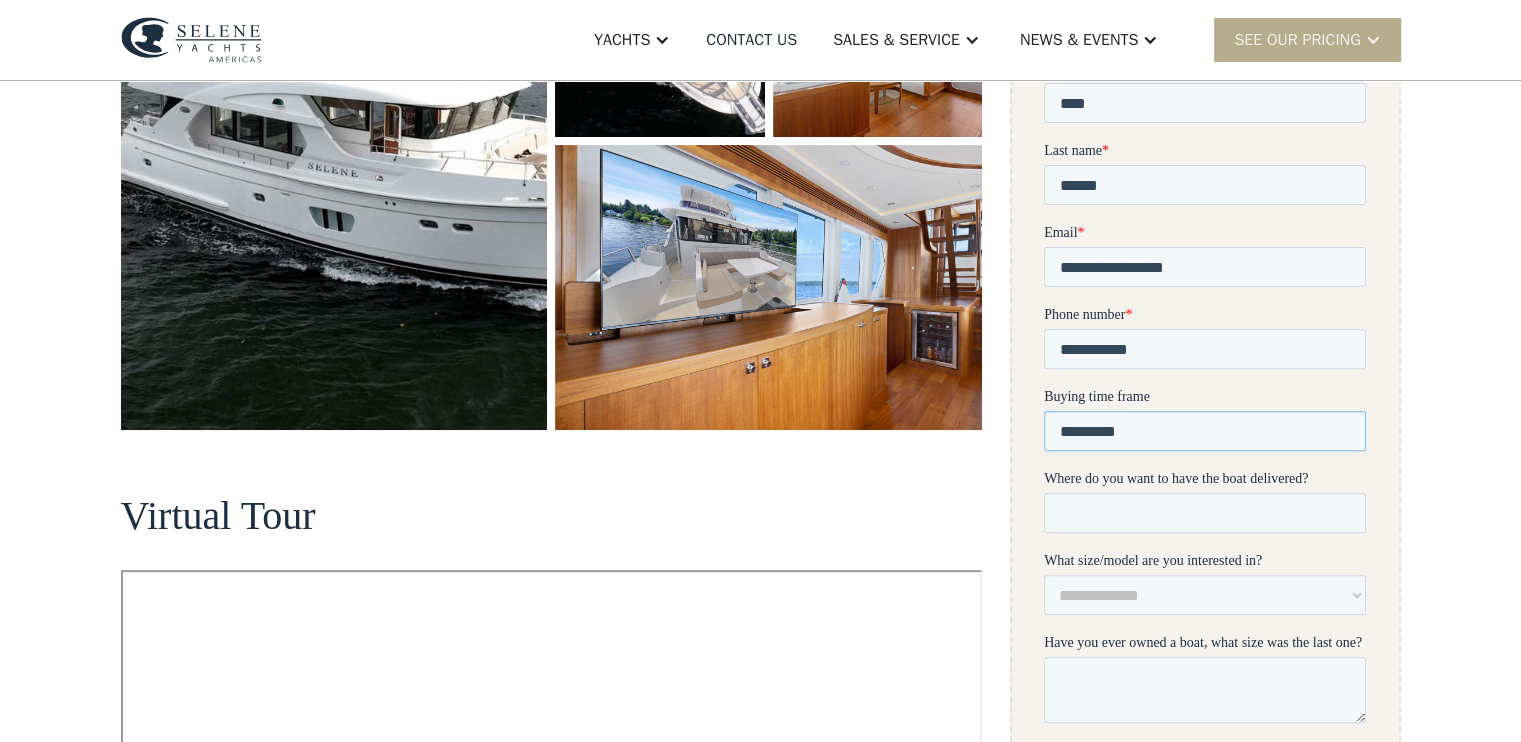 type on "*********" 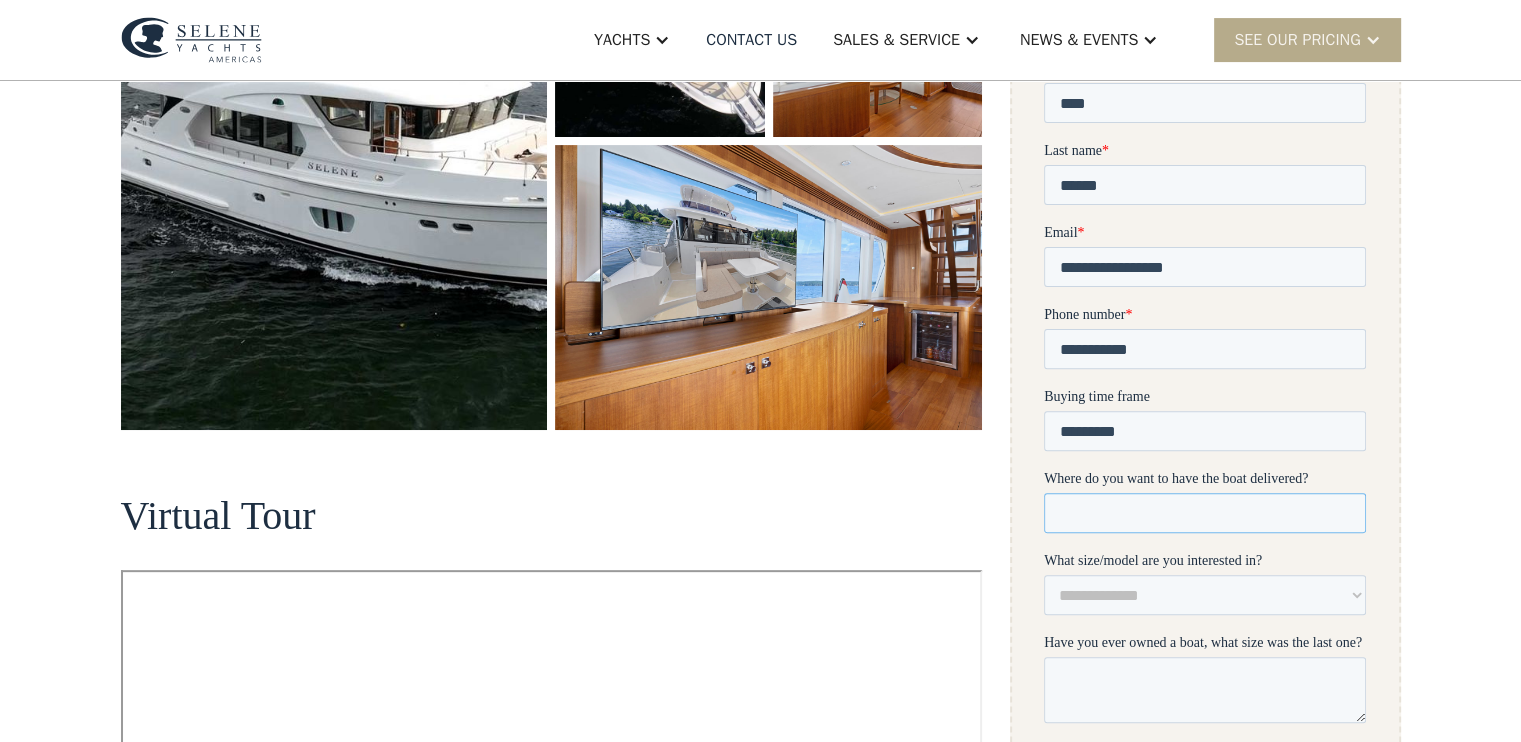 click on "Where do you want to have the boat delivered?" at bounding box center [1205, 513] 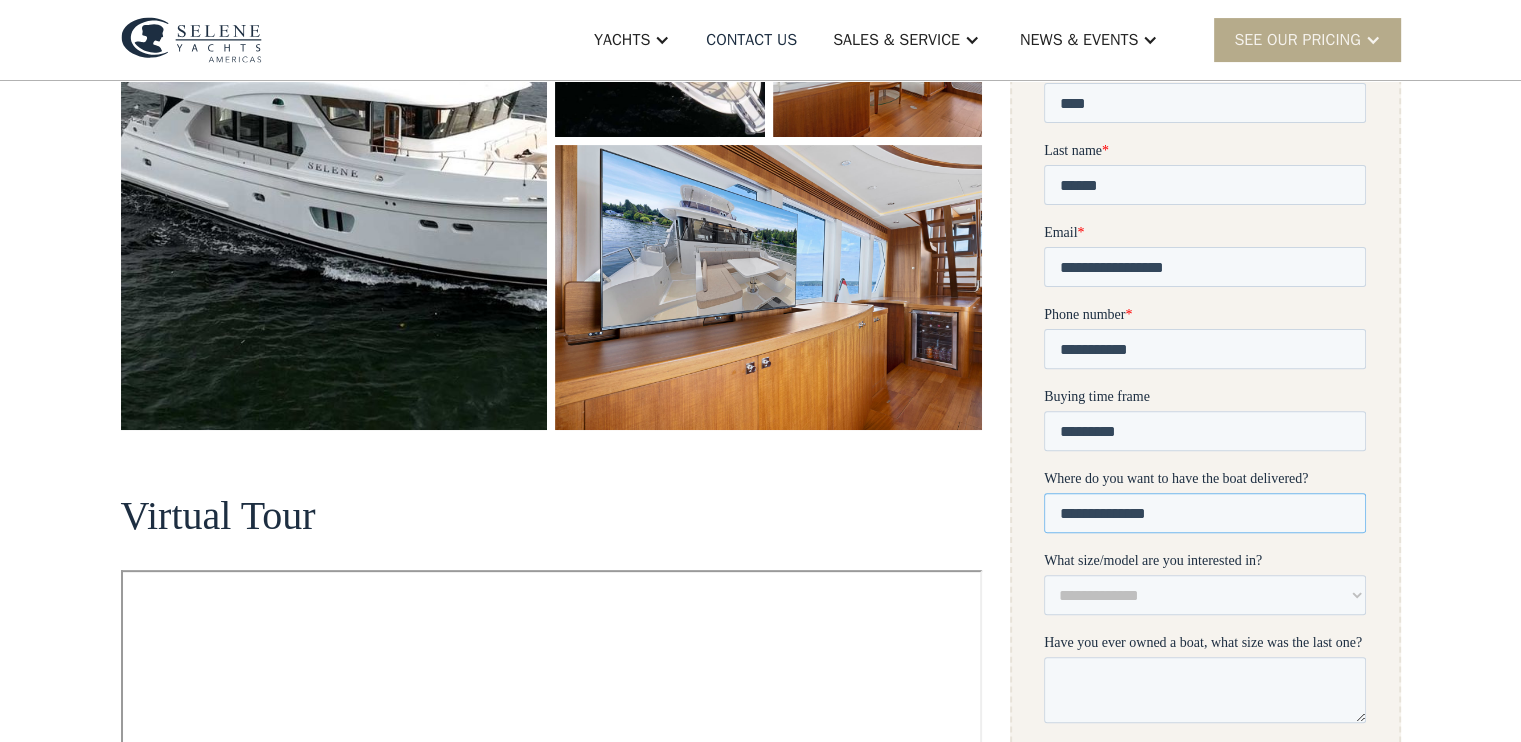 type on "**********" 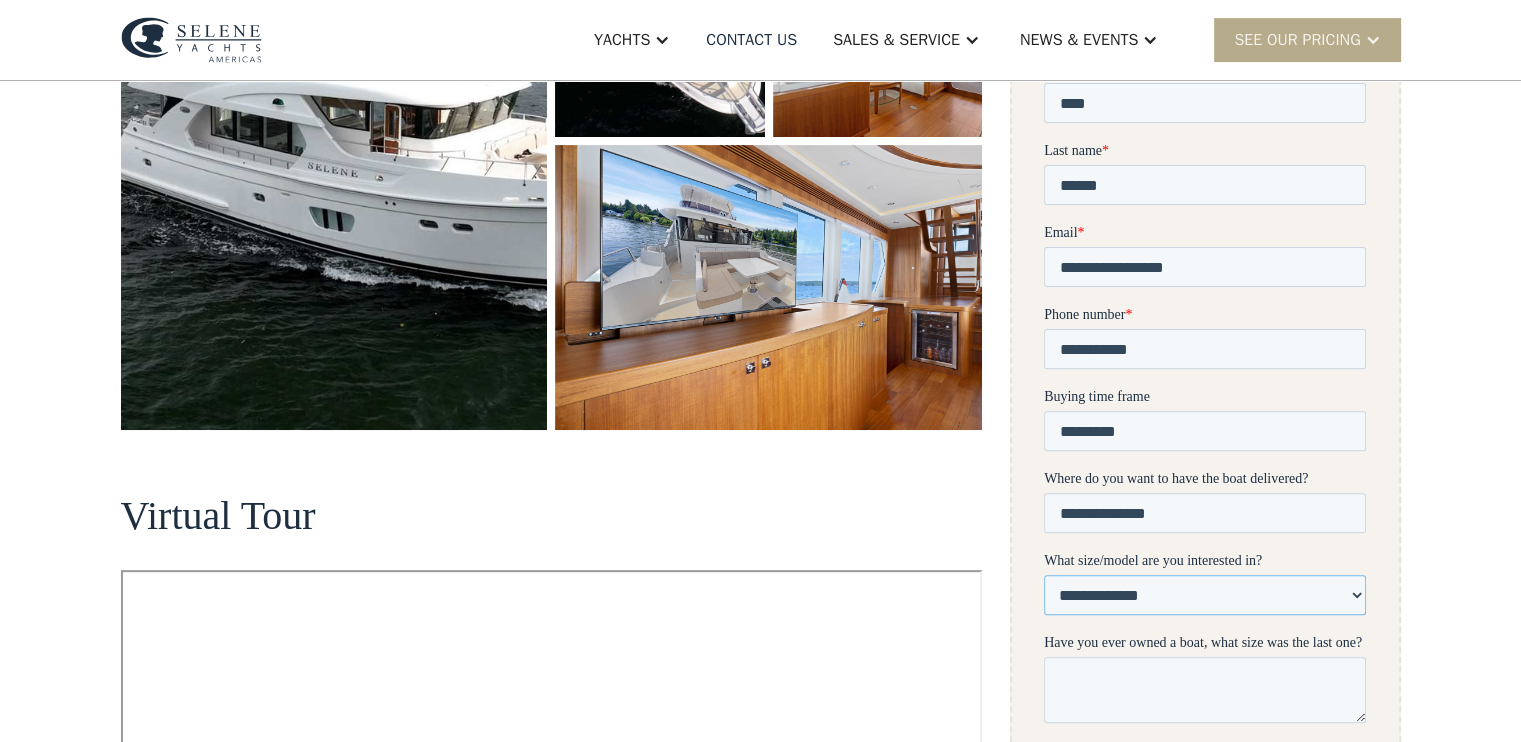click on "**********" at bounding box center (1205, 595) 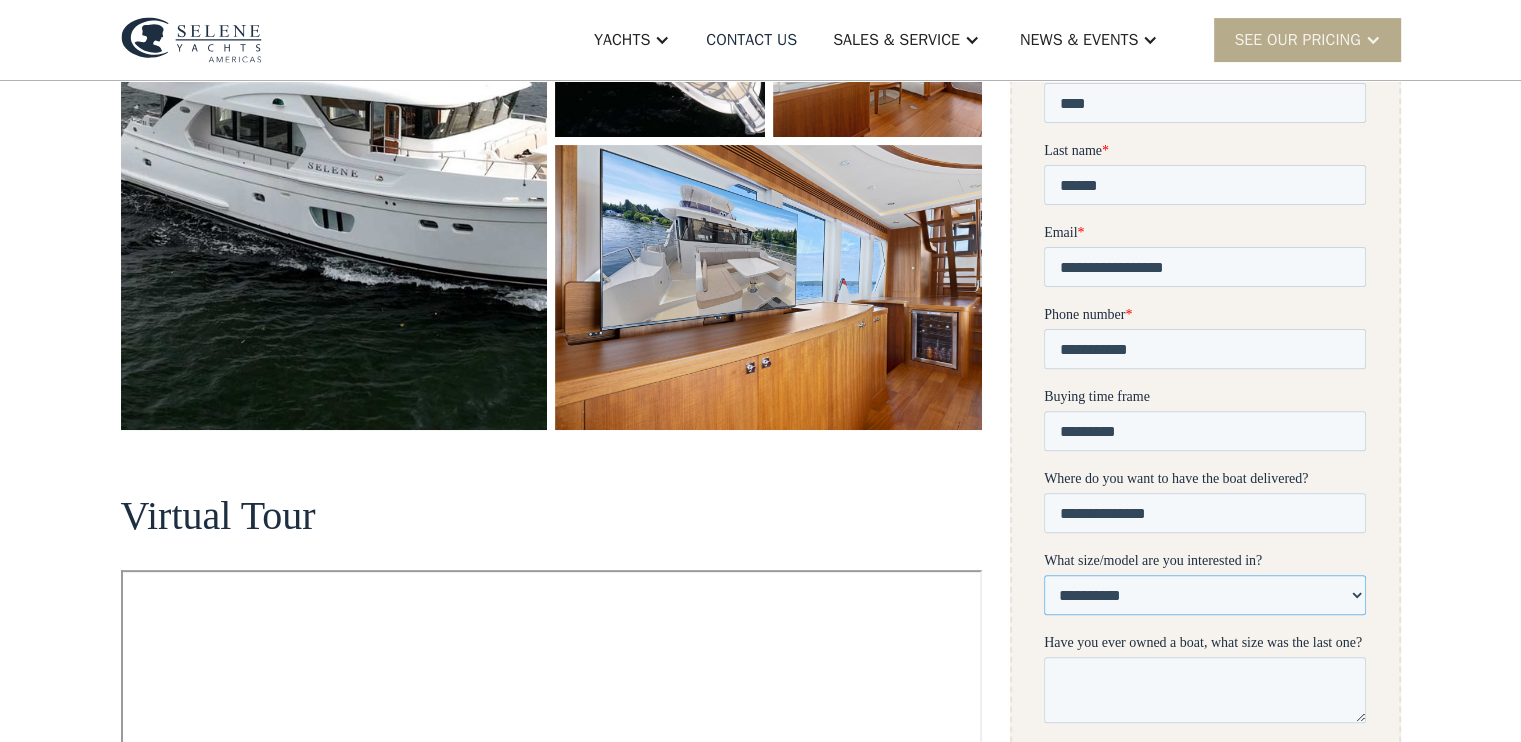 click on "**********" at bounding box center [1205, 595] 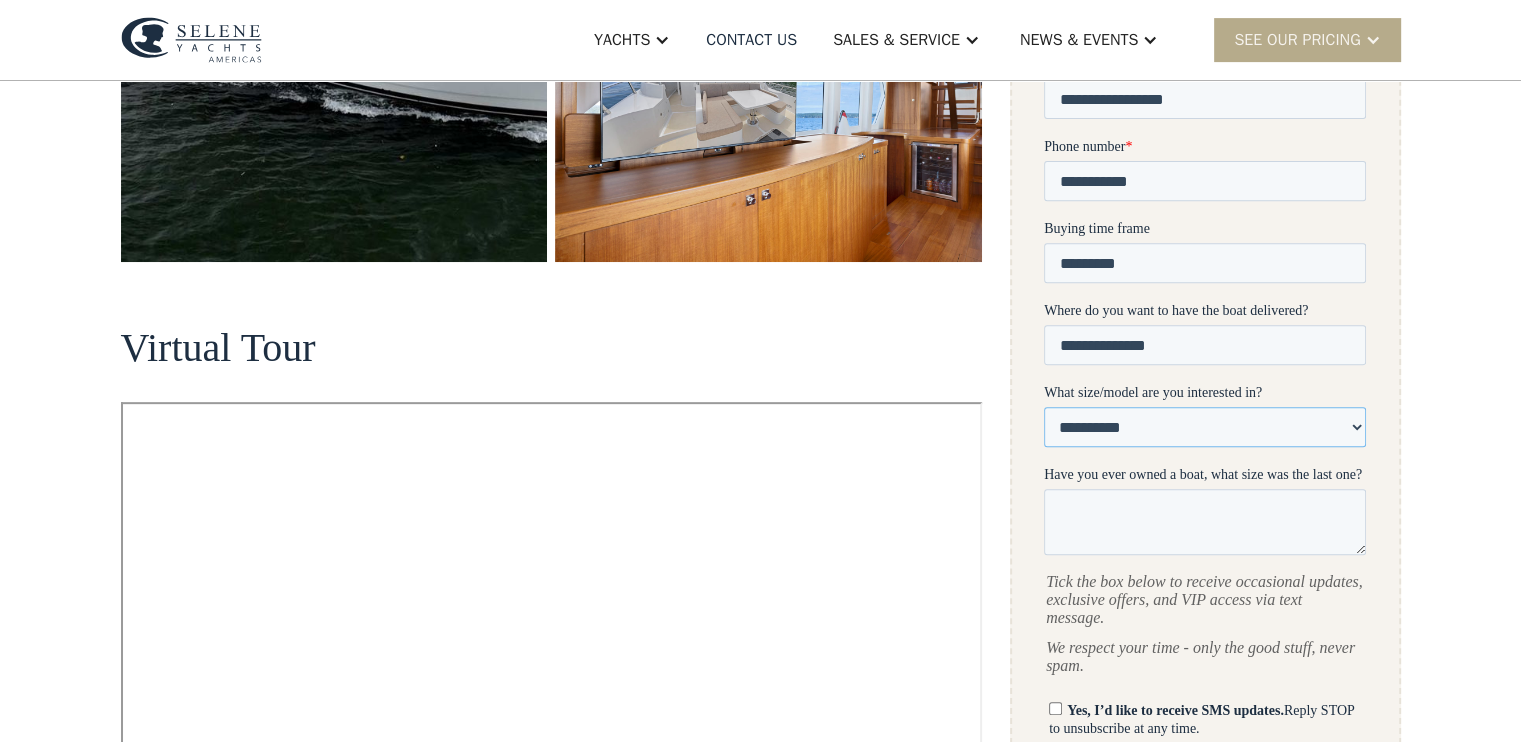 scroll, scrollTop: 800, scrollLeft: 0, axis: vertical 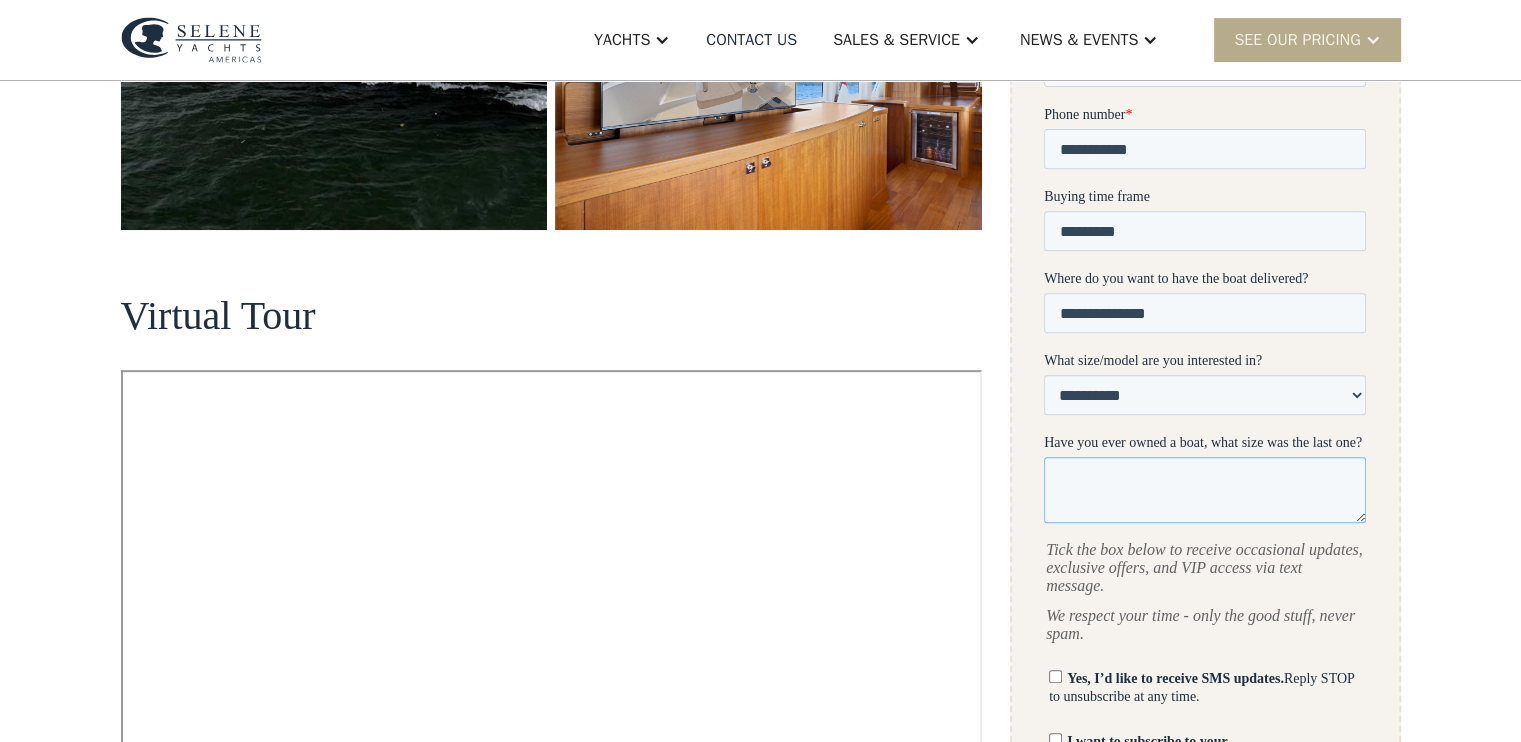 click on "Have you ever owned a boat, what size was the last one?" at bounding box center [1205, 491] 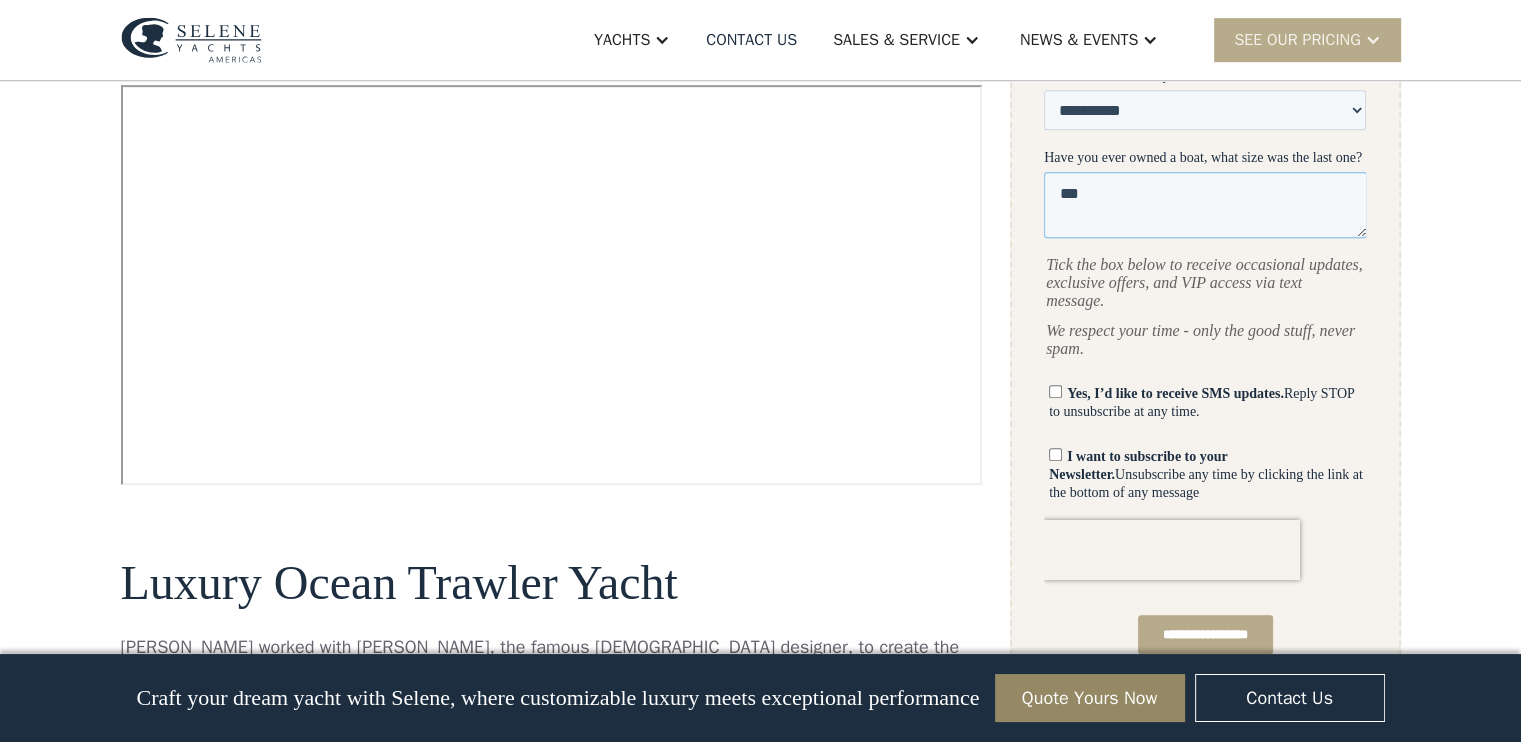 scroll, scrollTop: 1200, scrollLeft: 0, axis: vertical 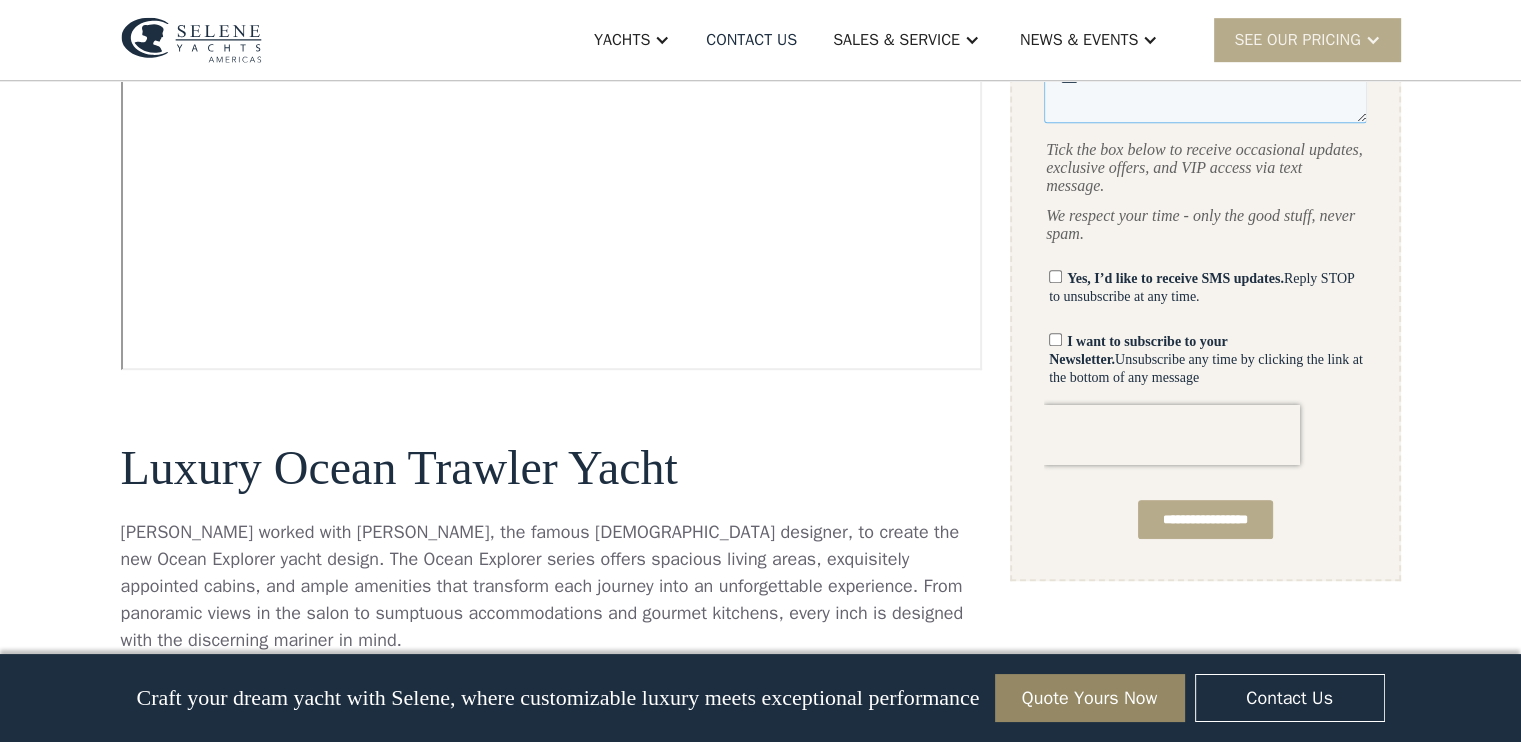 type on "***" 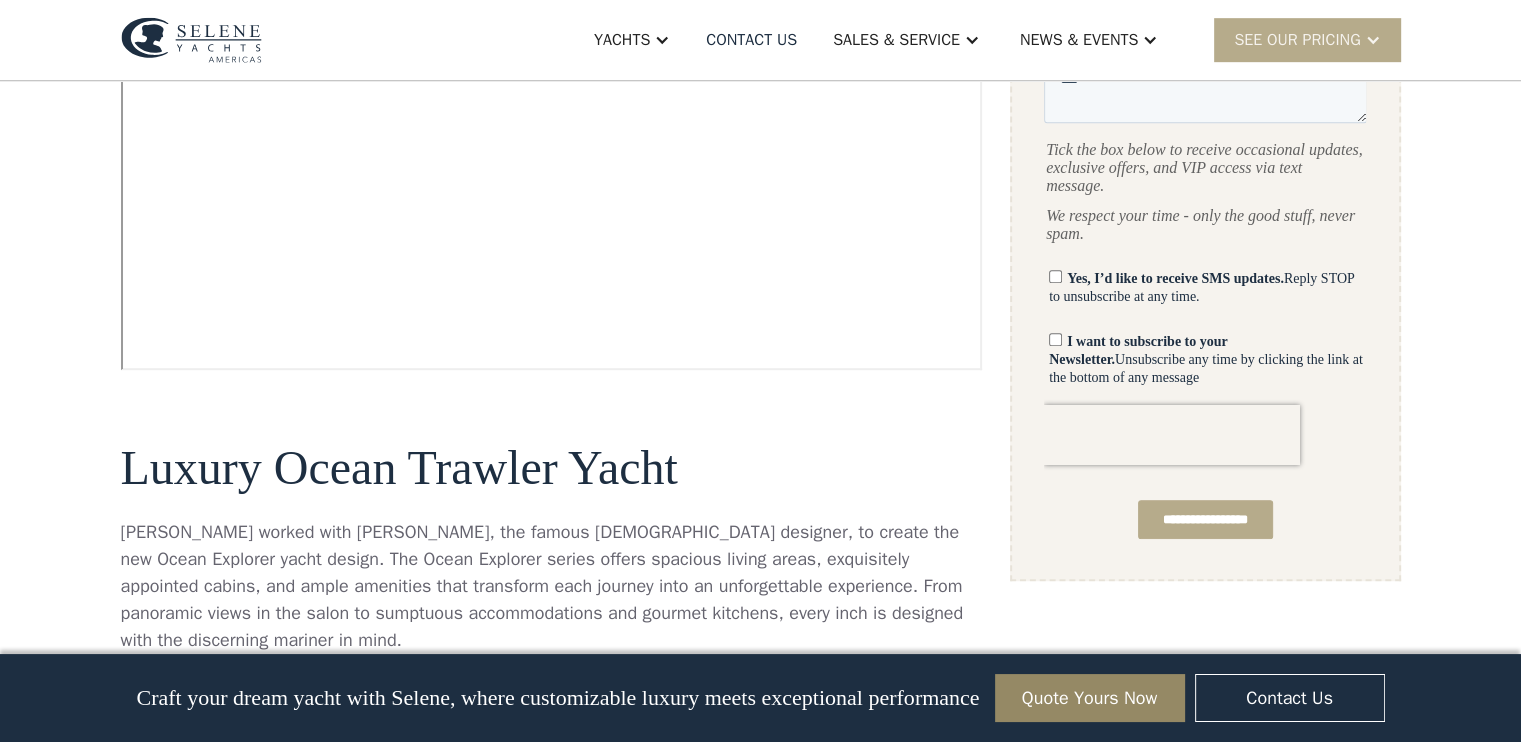 click on "**********" at bounding box center [1205, 520] 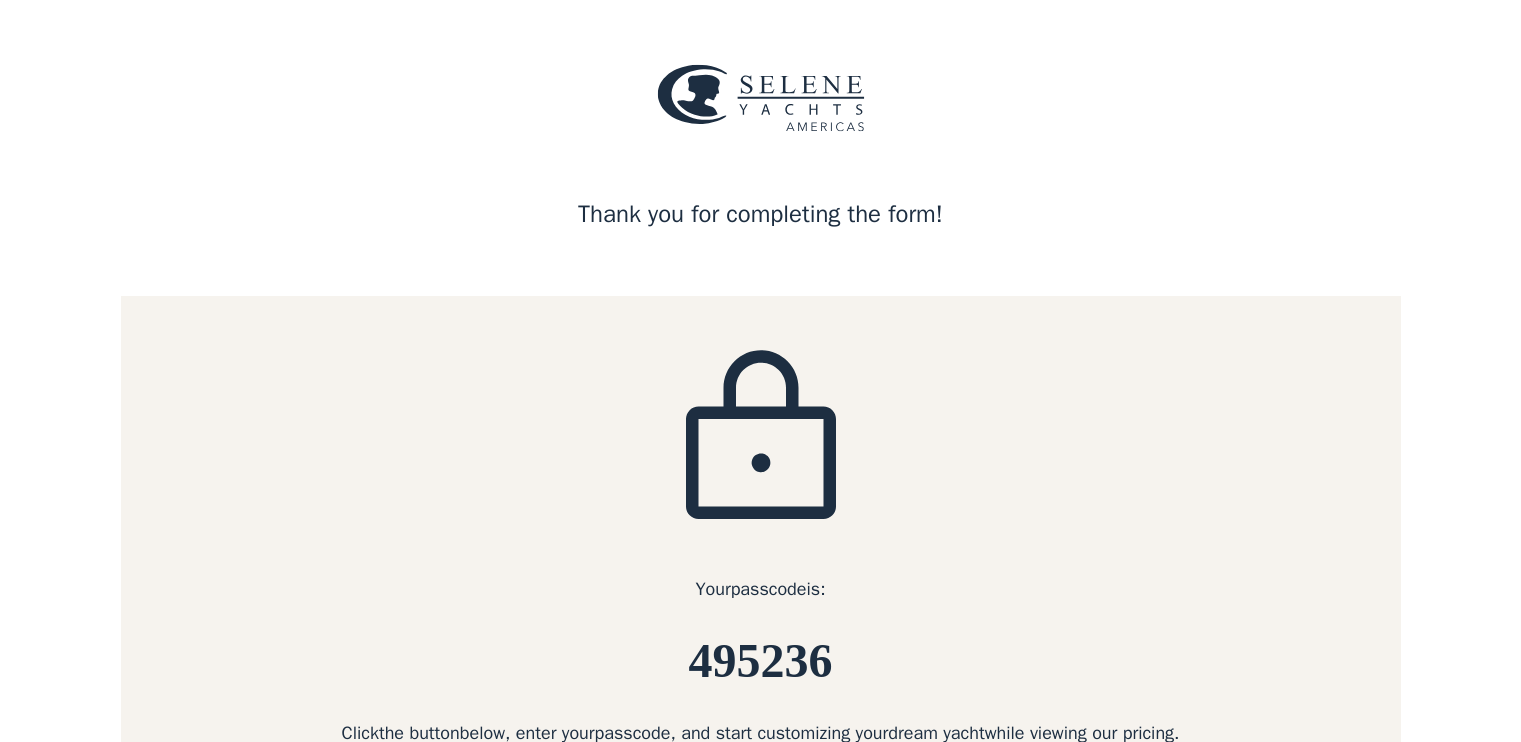 scroll, scrollTop: 0, scrollLeft: 0, axis: both 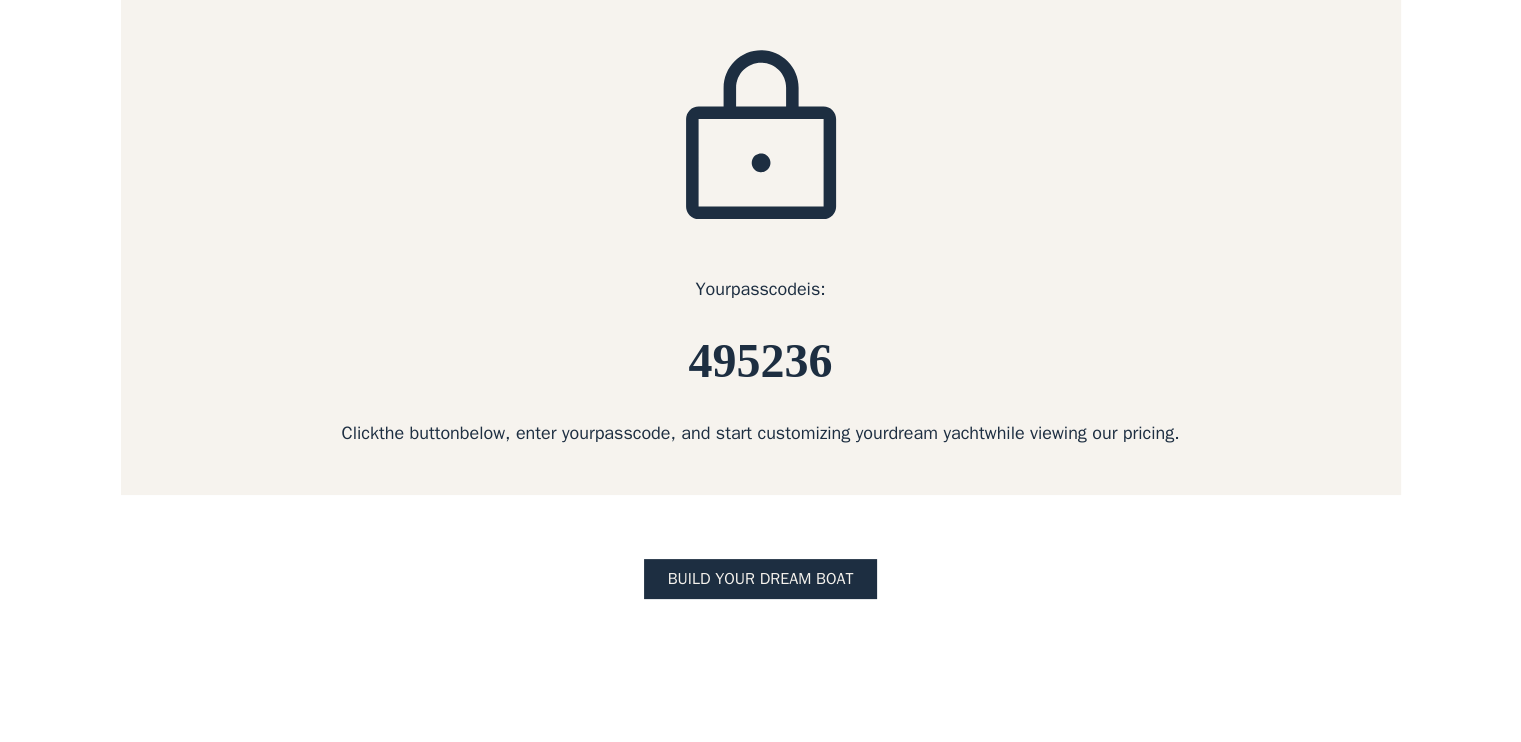 click on "495236" at bounding box center (761, 361) 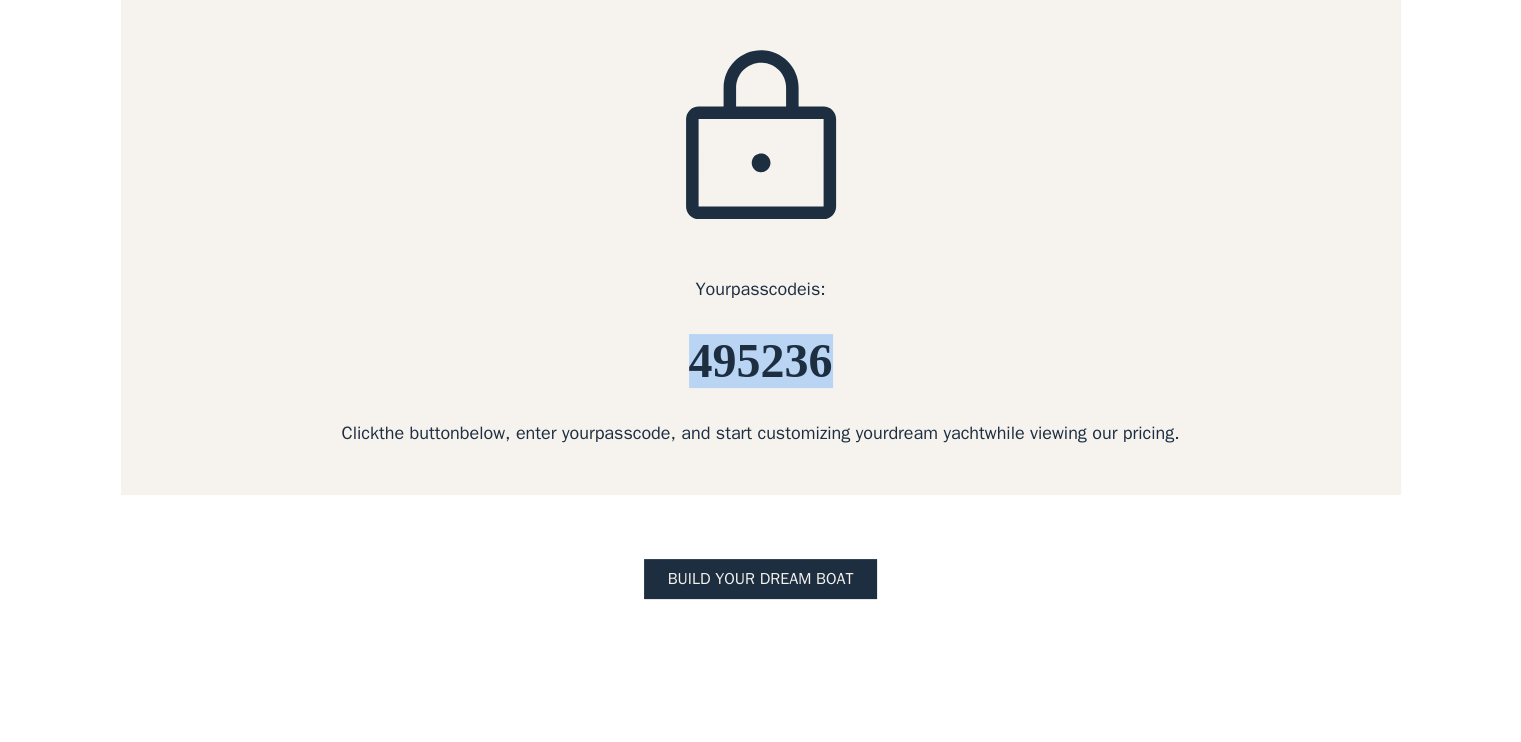 click on "495236" at bounding box center (761, 361) 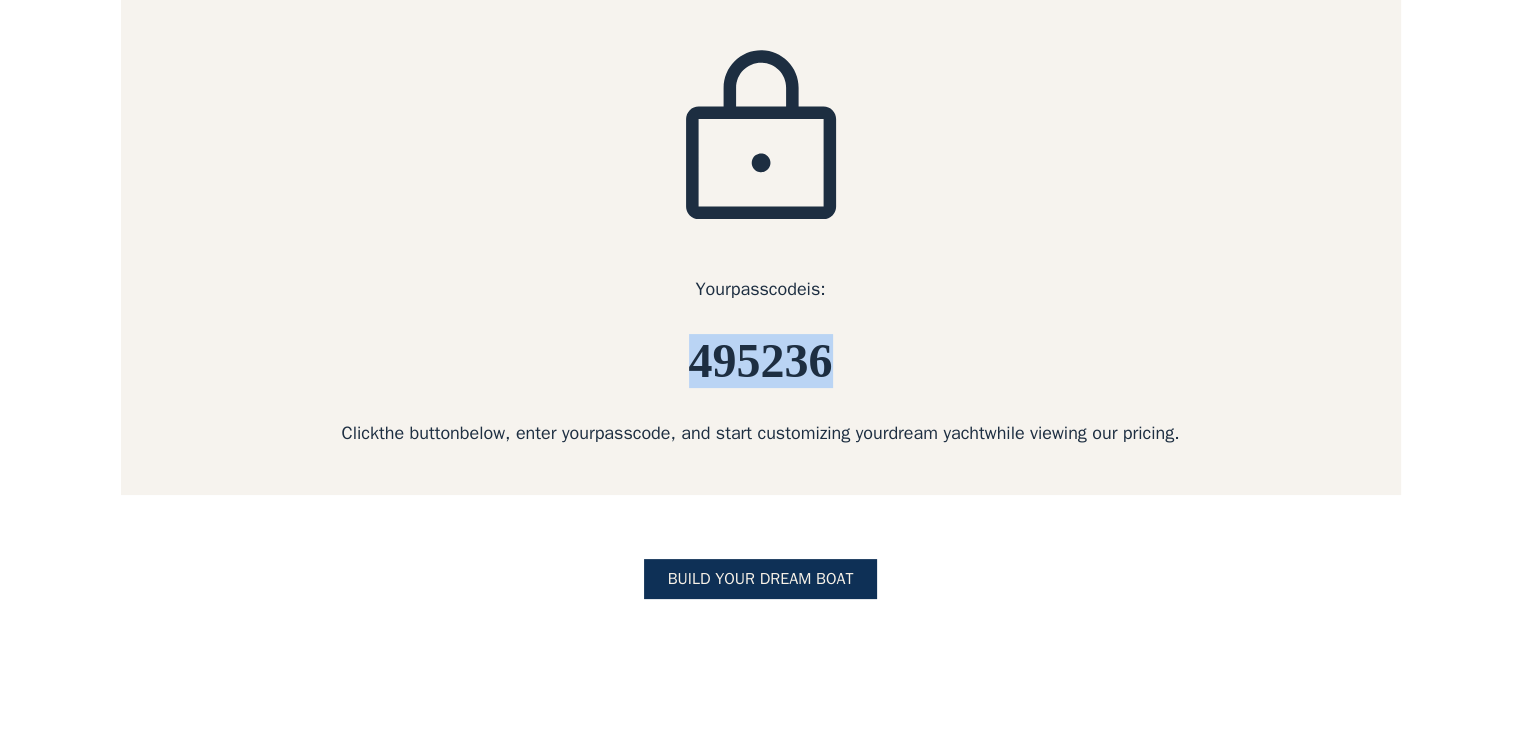 click on "BUILD yOUR dream boat" at bounding box center (761, 579) 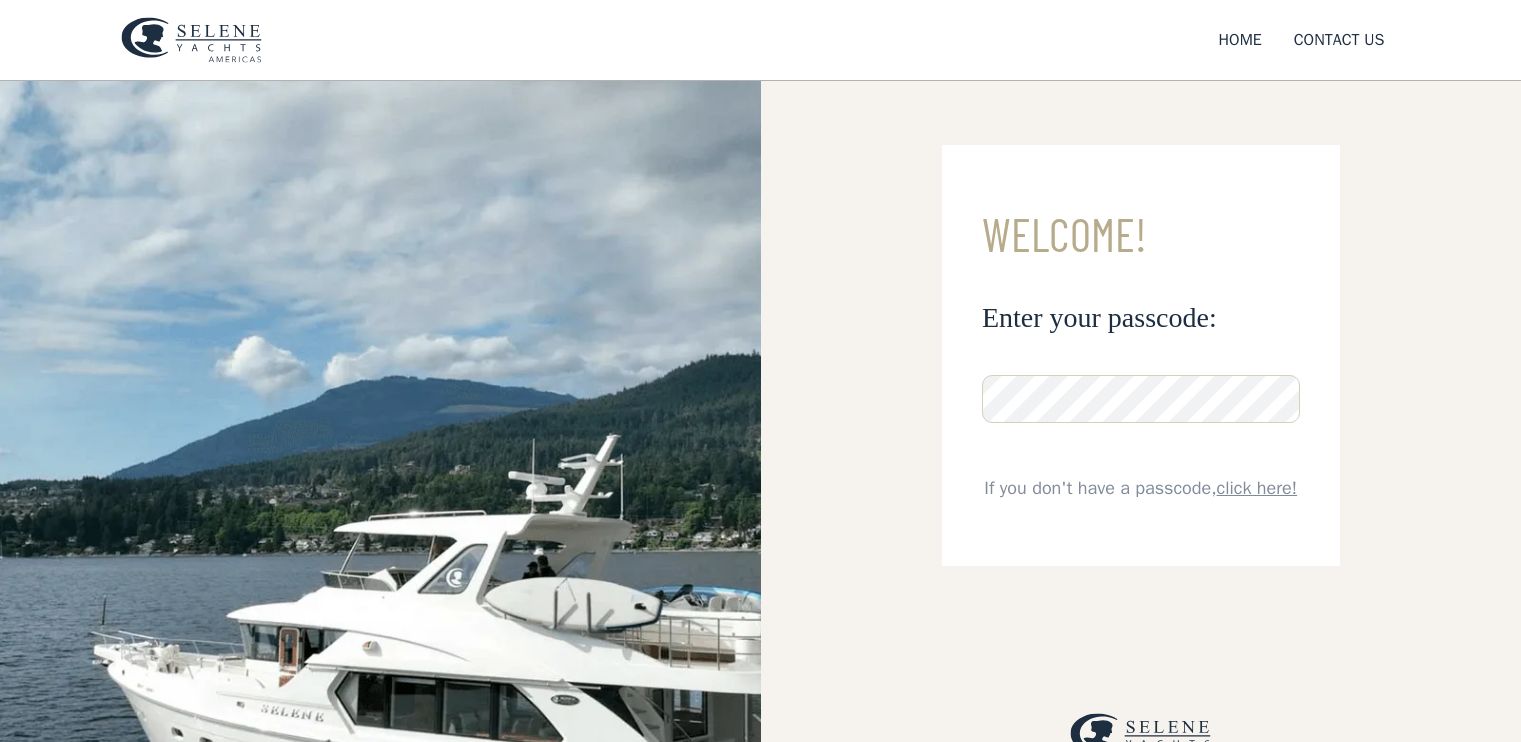scroll, scrollTop: 0, scrollLeft: 0, axis: both 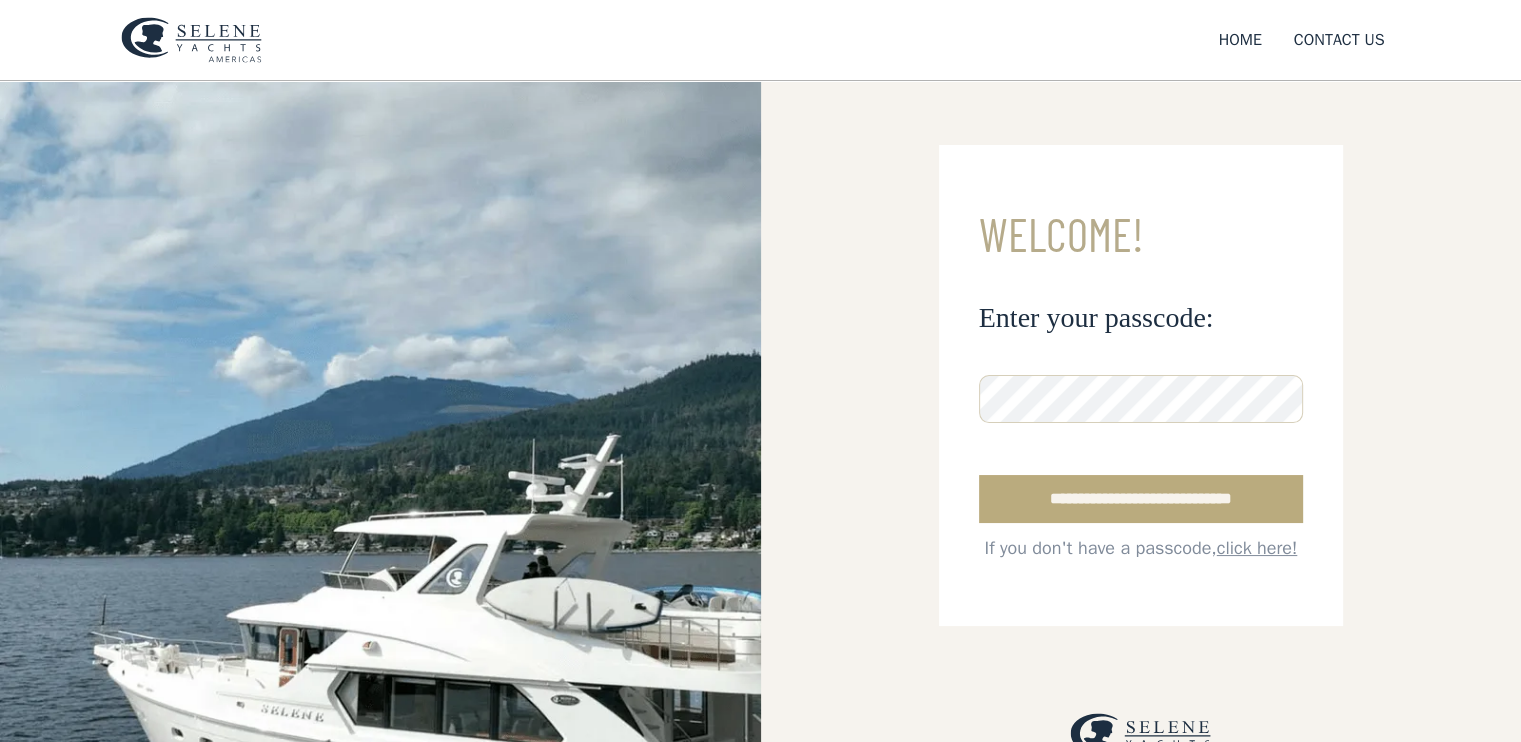 click on "**********" at bounding box center [1141, 499] 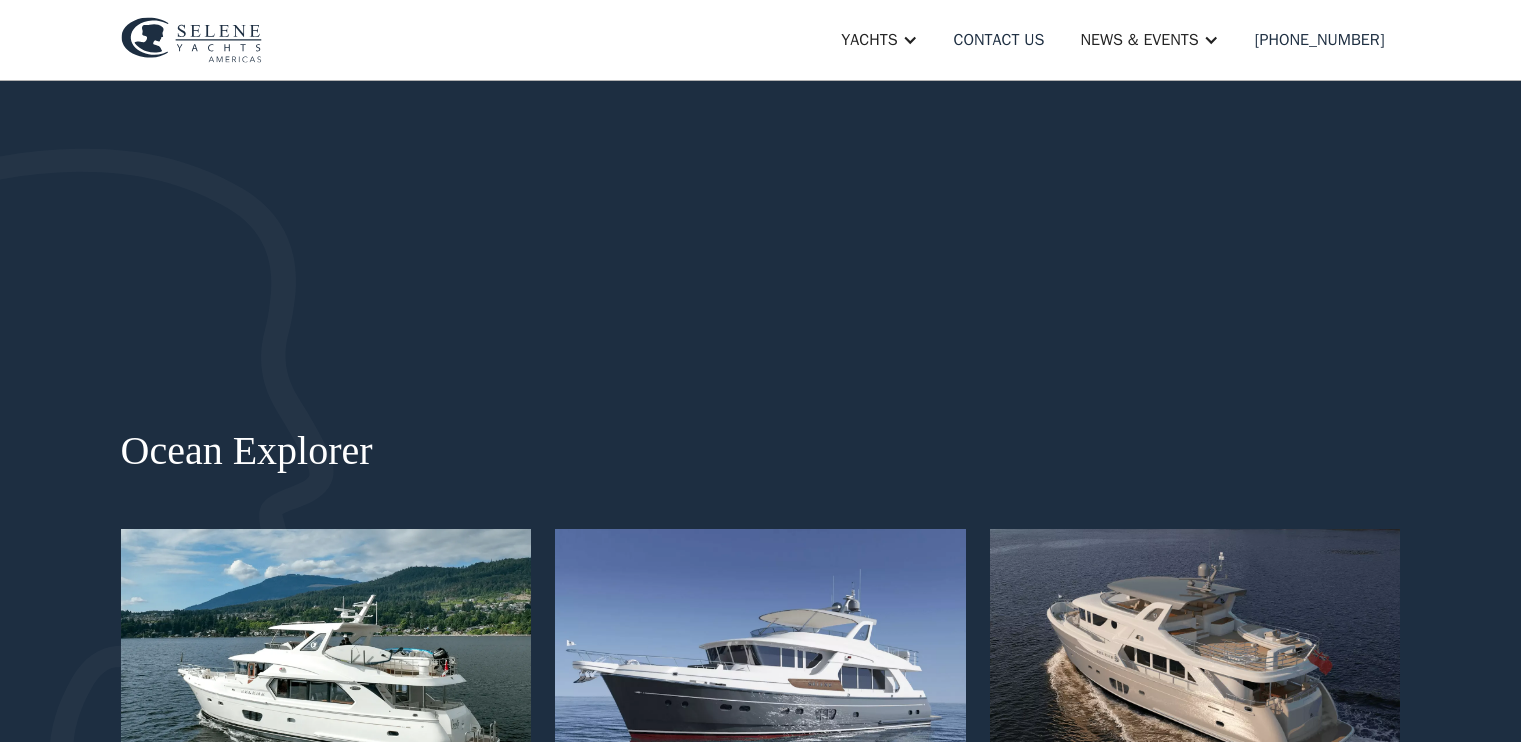 scroll, scrollTop: 86, scrollLeft: 0, axis: vertical 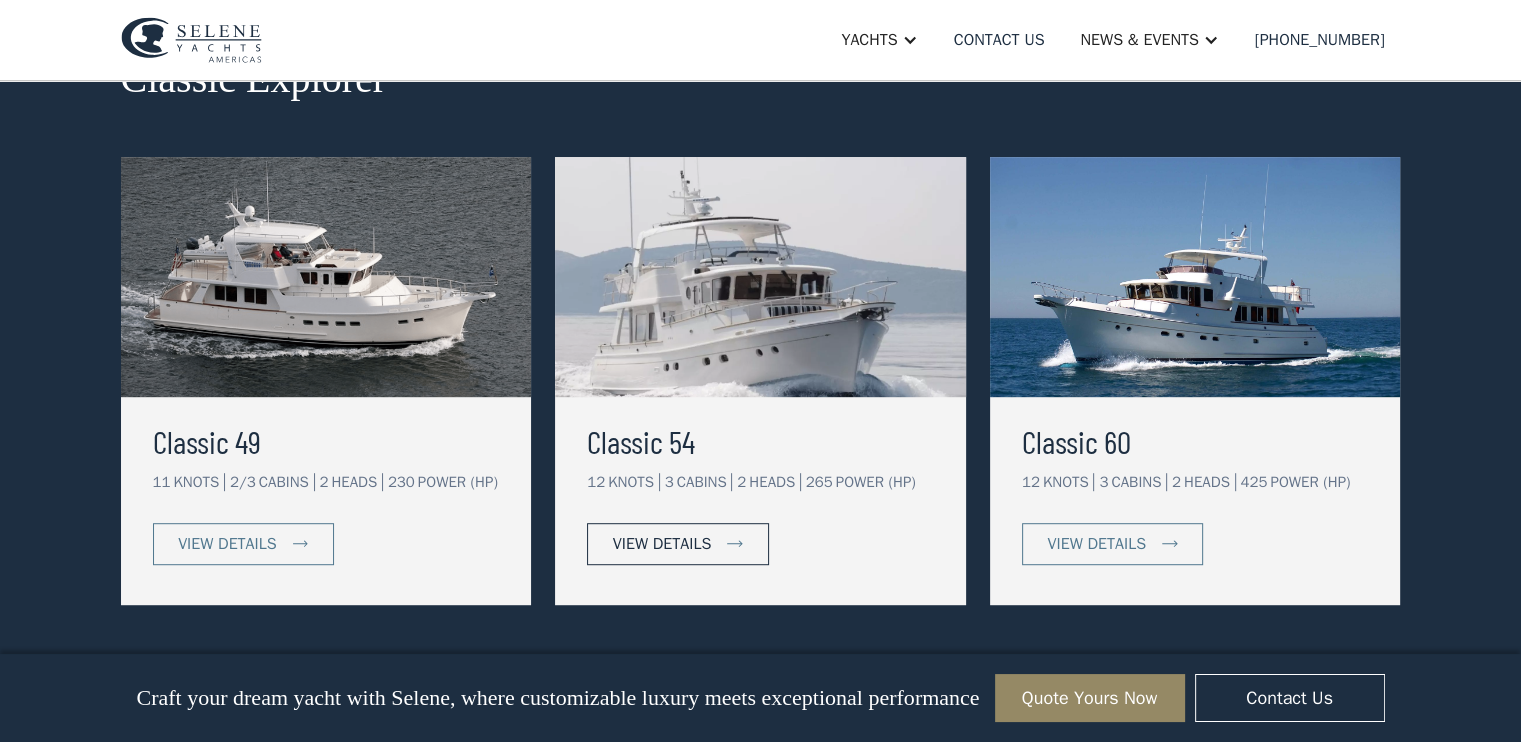 click on "view details" at bounding box center (662, 544) 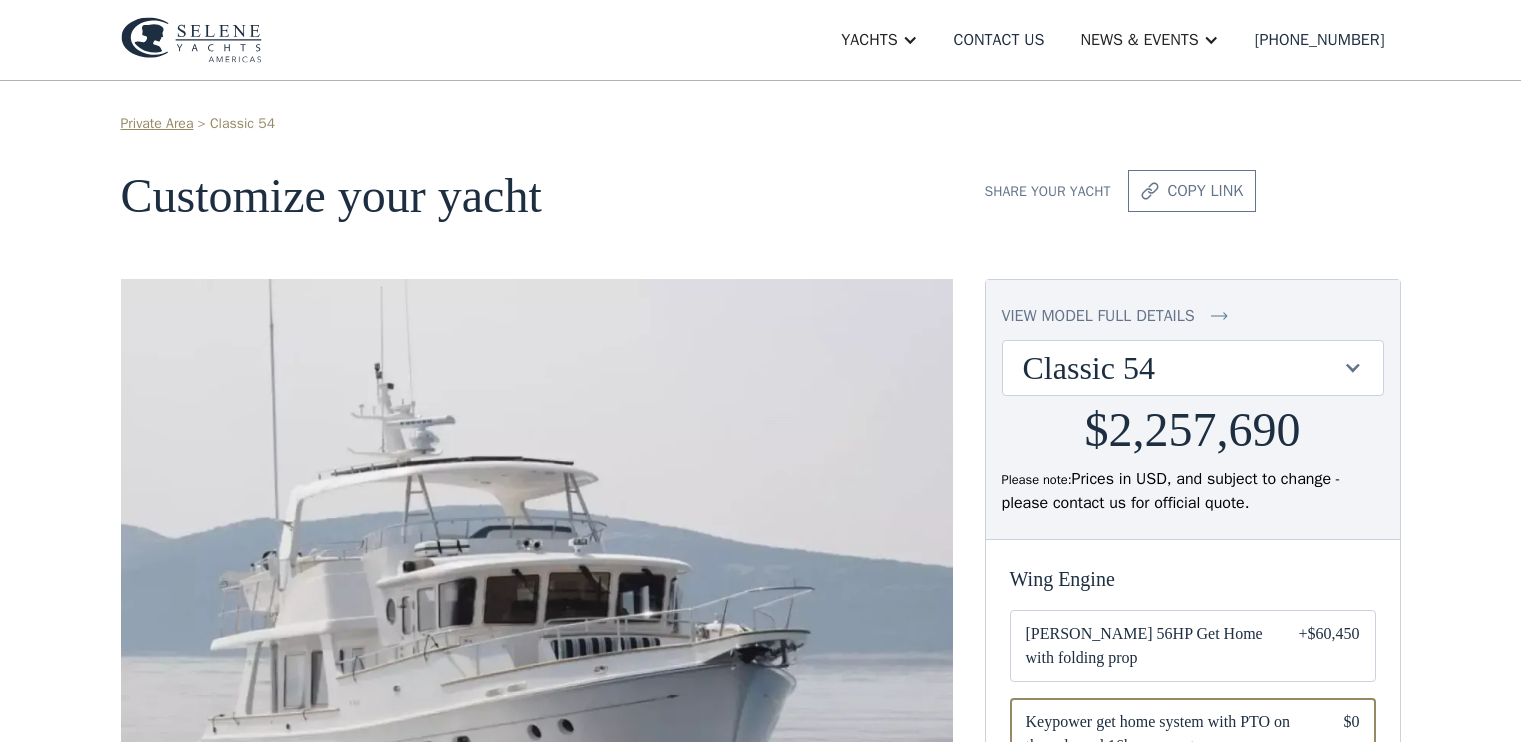 scroll, scrollTop: 0, scrollLeft: 0, axis: both 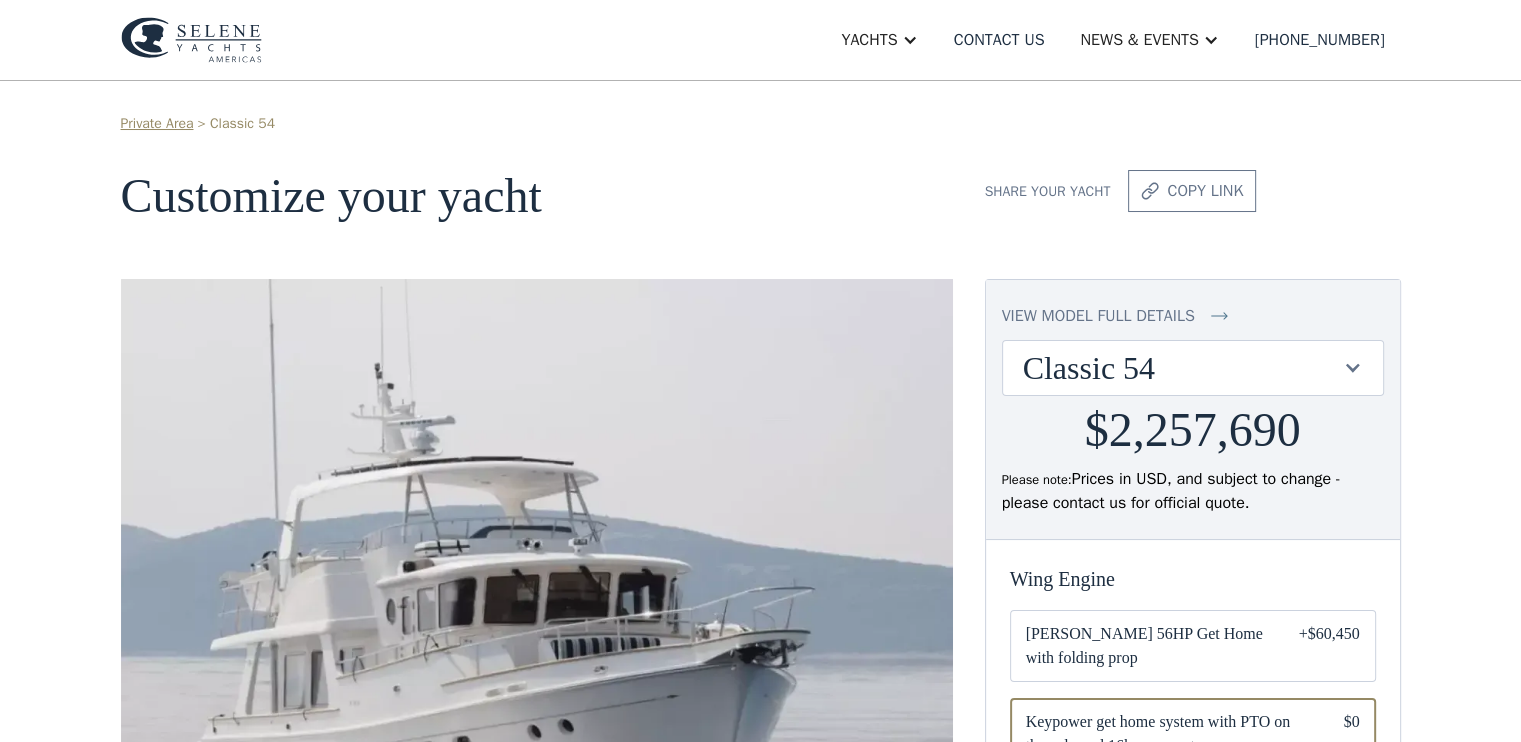 click on "Share your yacht" at bounding box center [1048, 191] 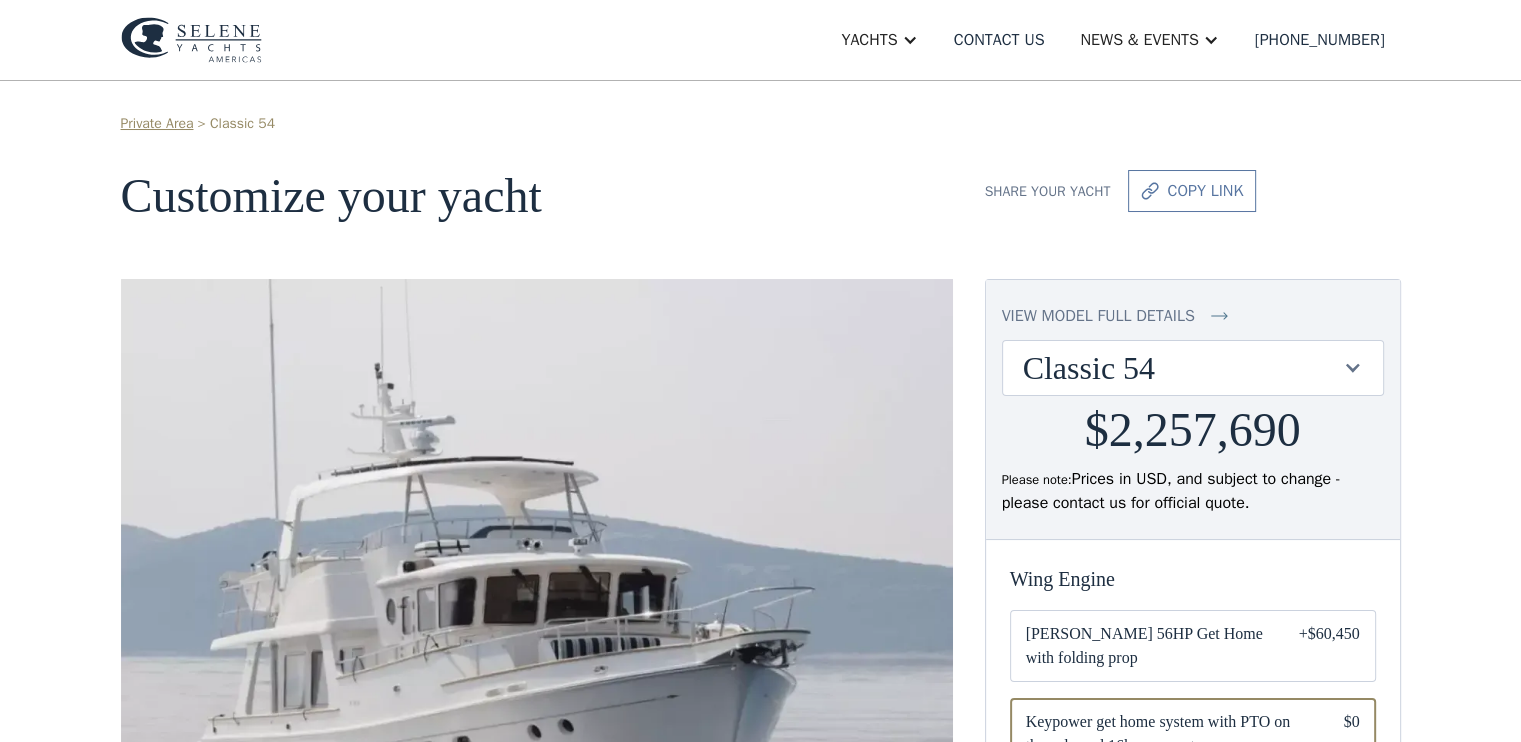 click on "copy link" at bounding box center (1205, 191) 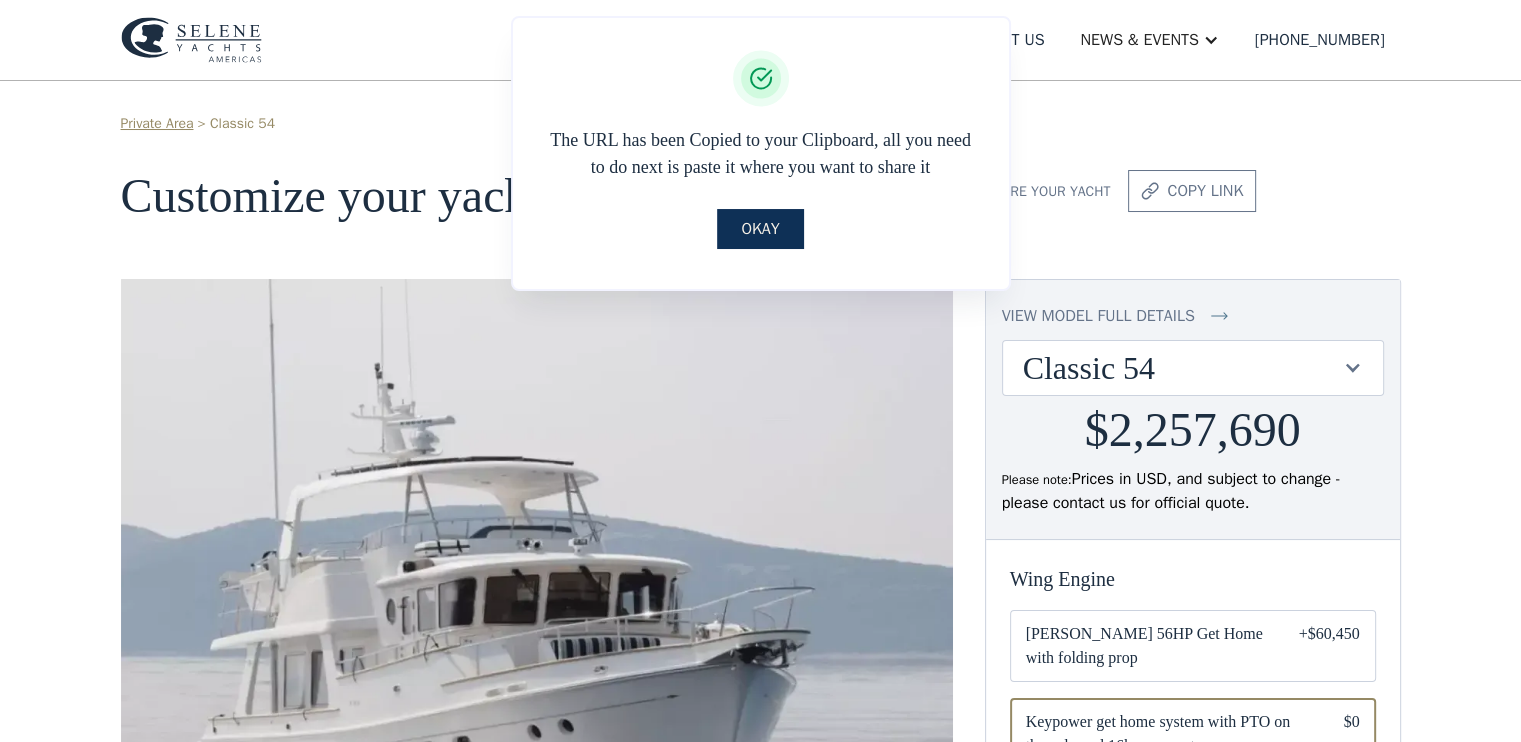 click on "Okay" at bounding box center (760, 229) 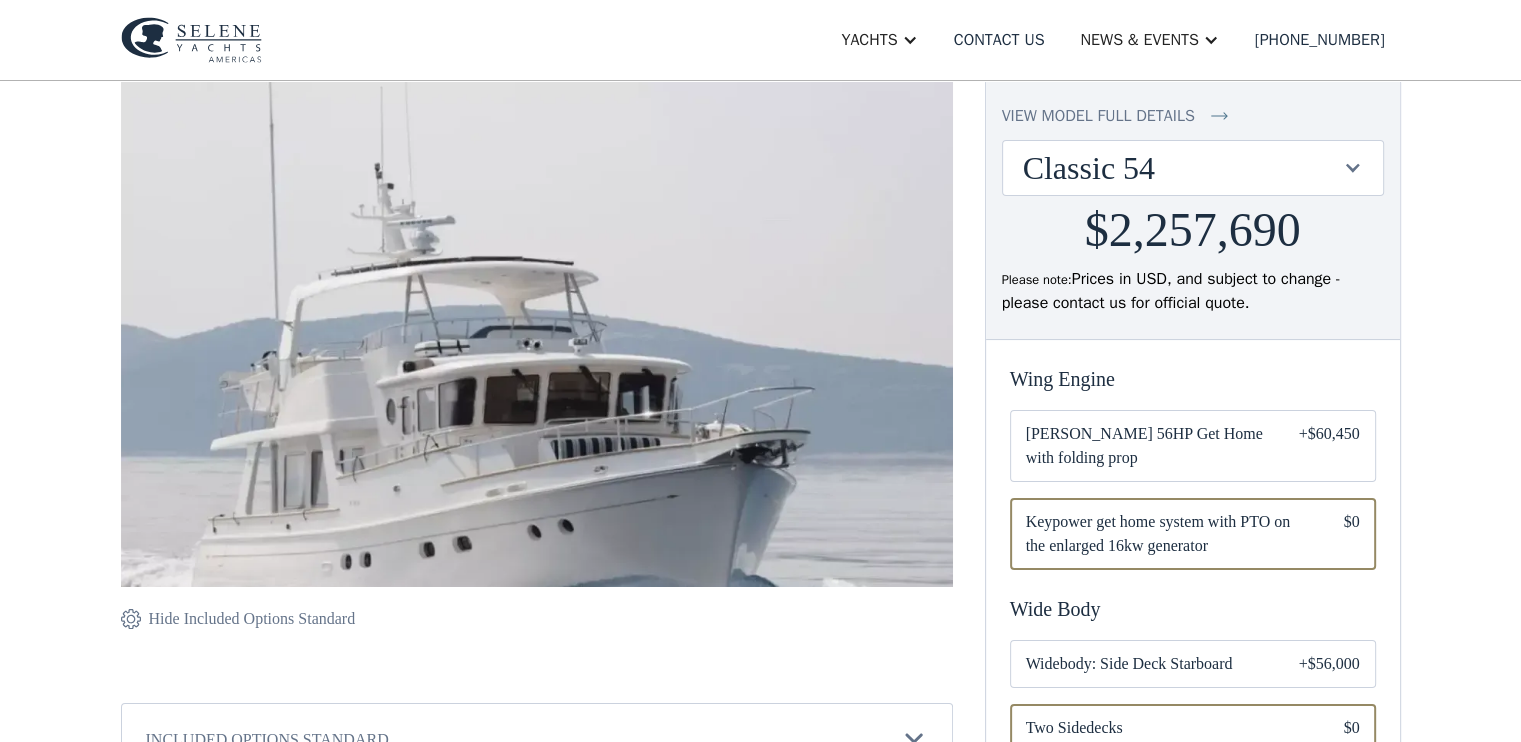 scroll, scrollTop: 0, scrollLeft: 0, axis: both 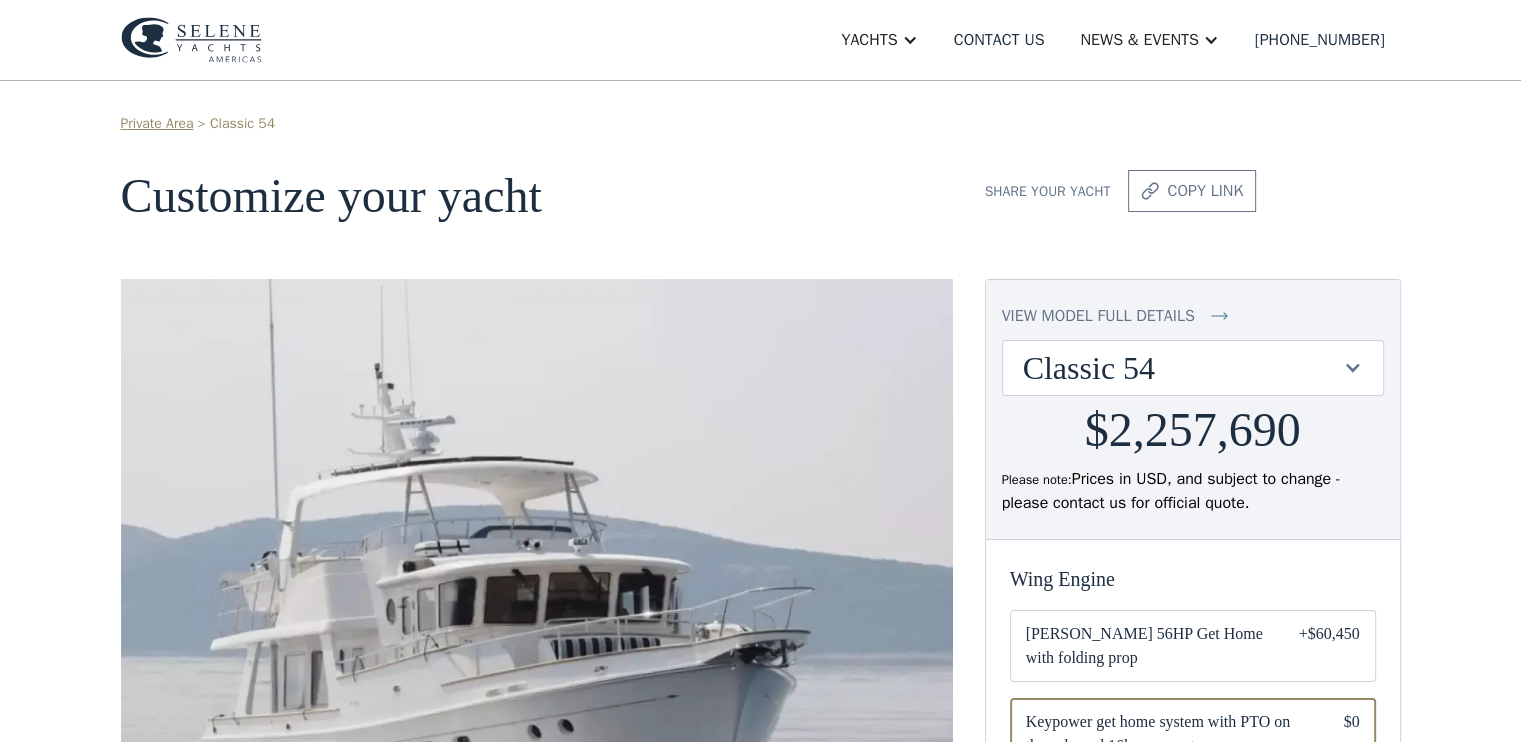 click on "view model full details" at bounding box center (1098, 316) 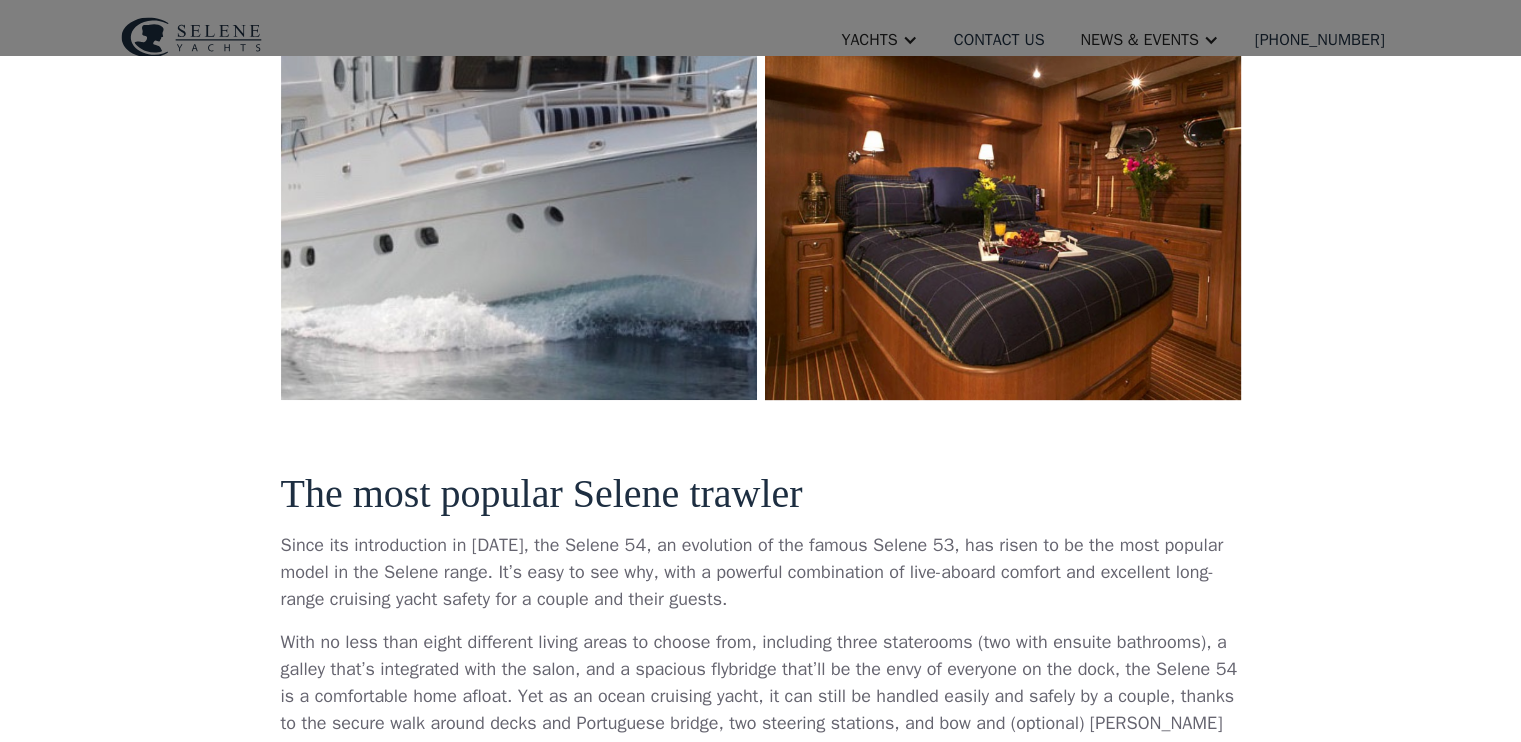 scroll, scrollTop: 620, scrollLeft: 0, axis: vertical 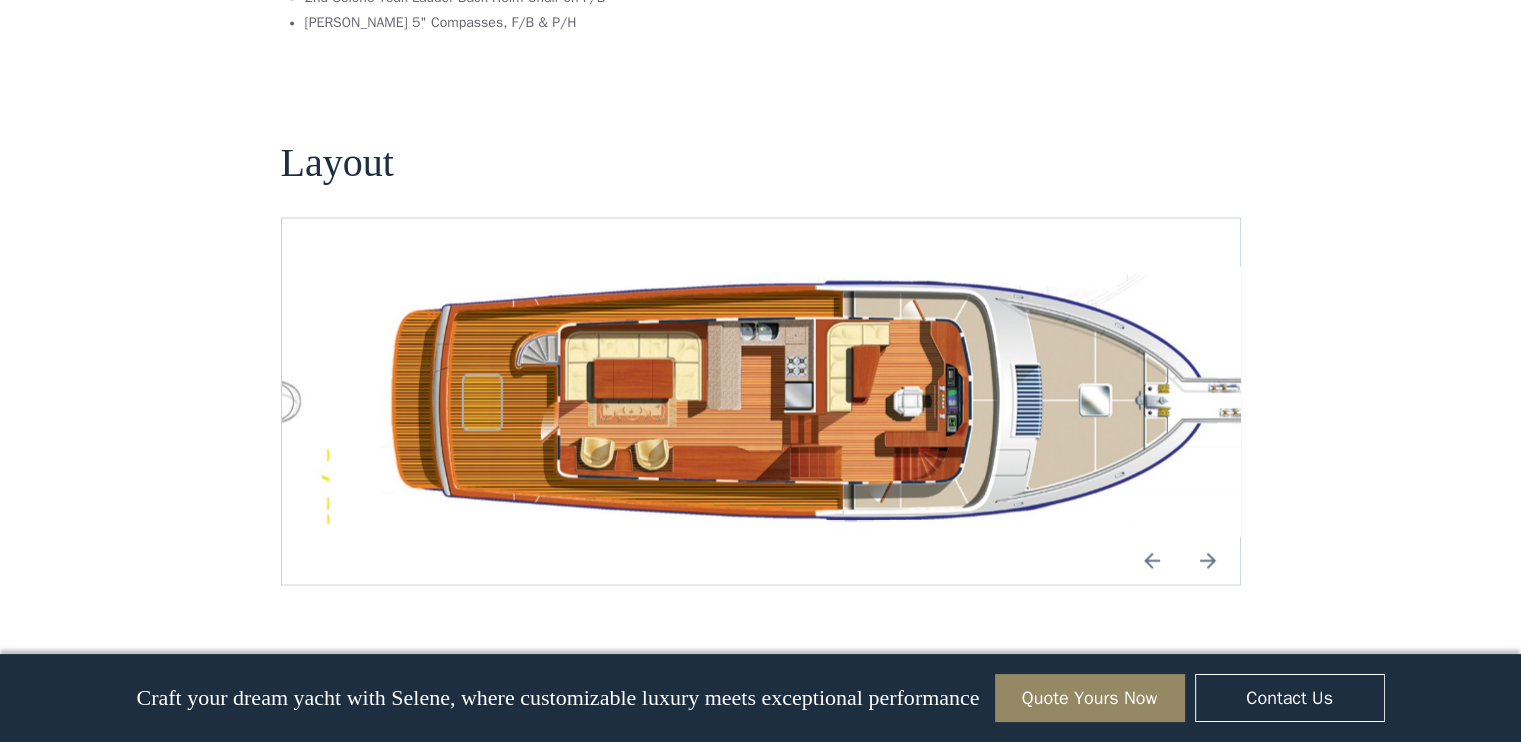 click at bounding box center (1208, 560) 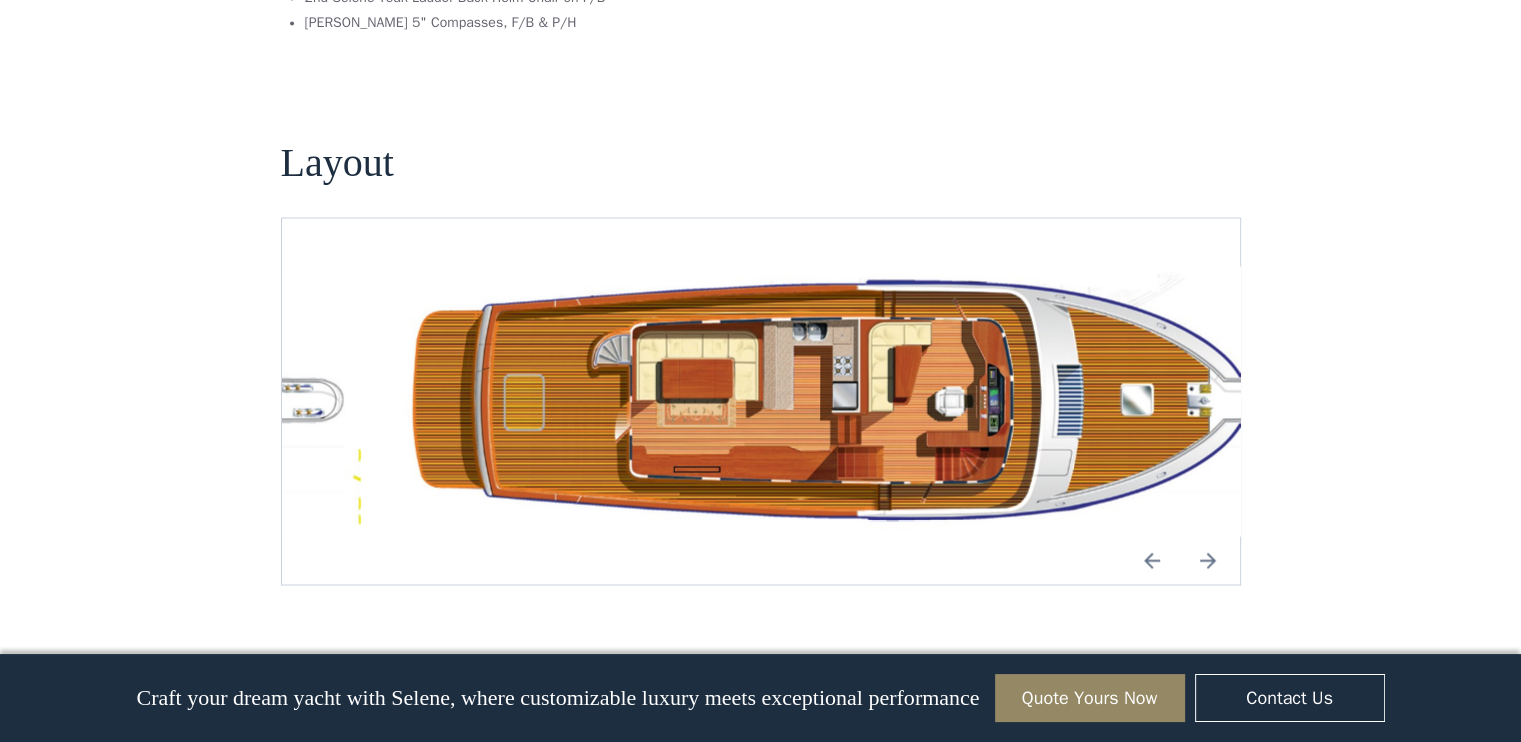click at bounding box center [1208, 560] 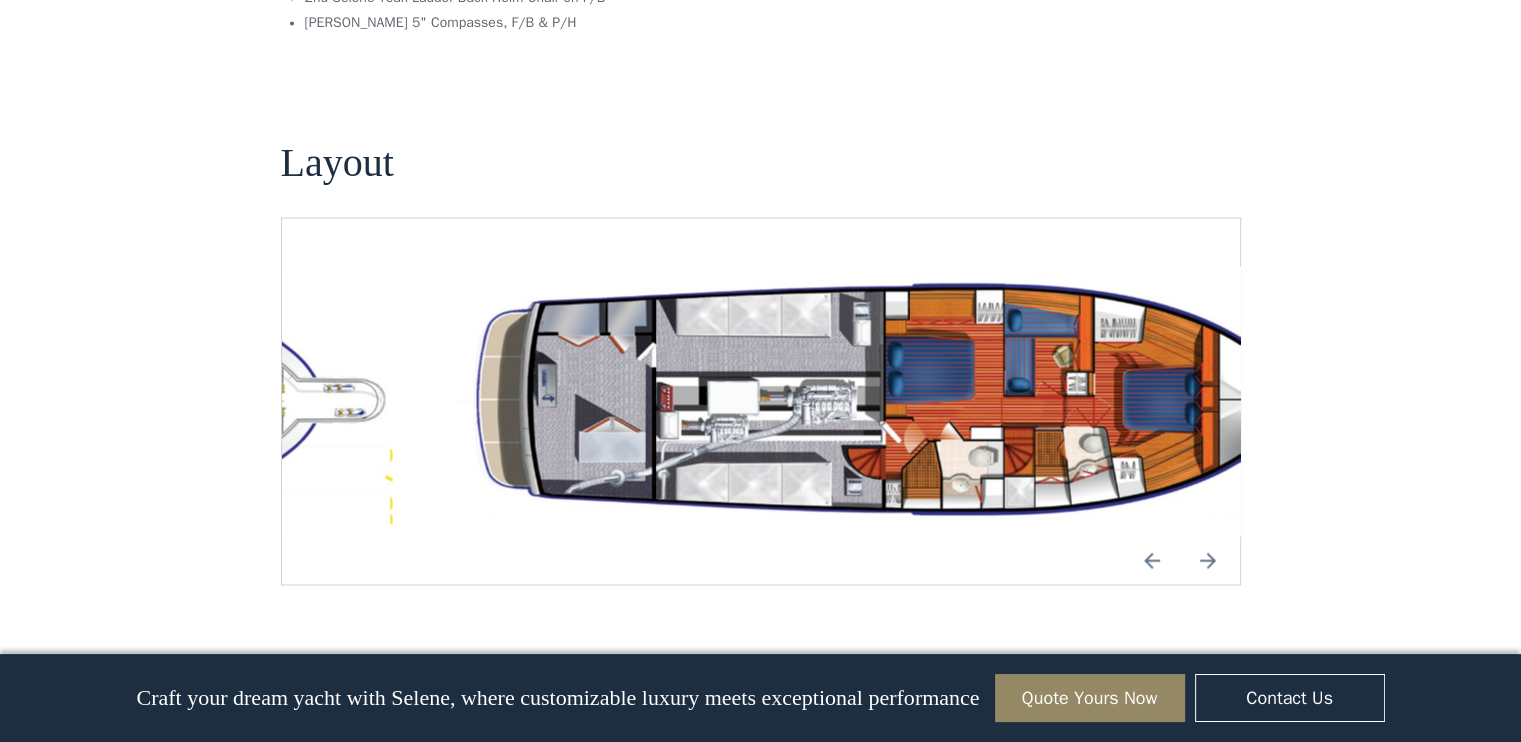 click at bounding box center (1208, 560) 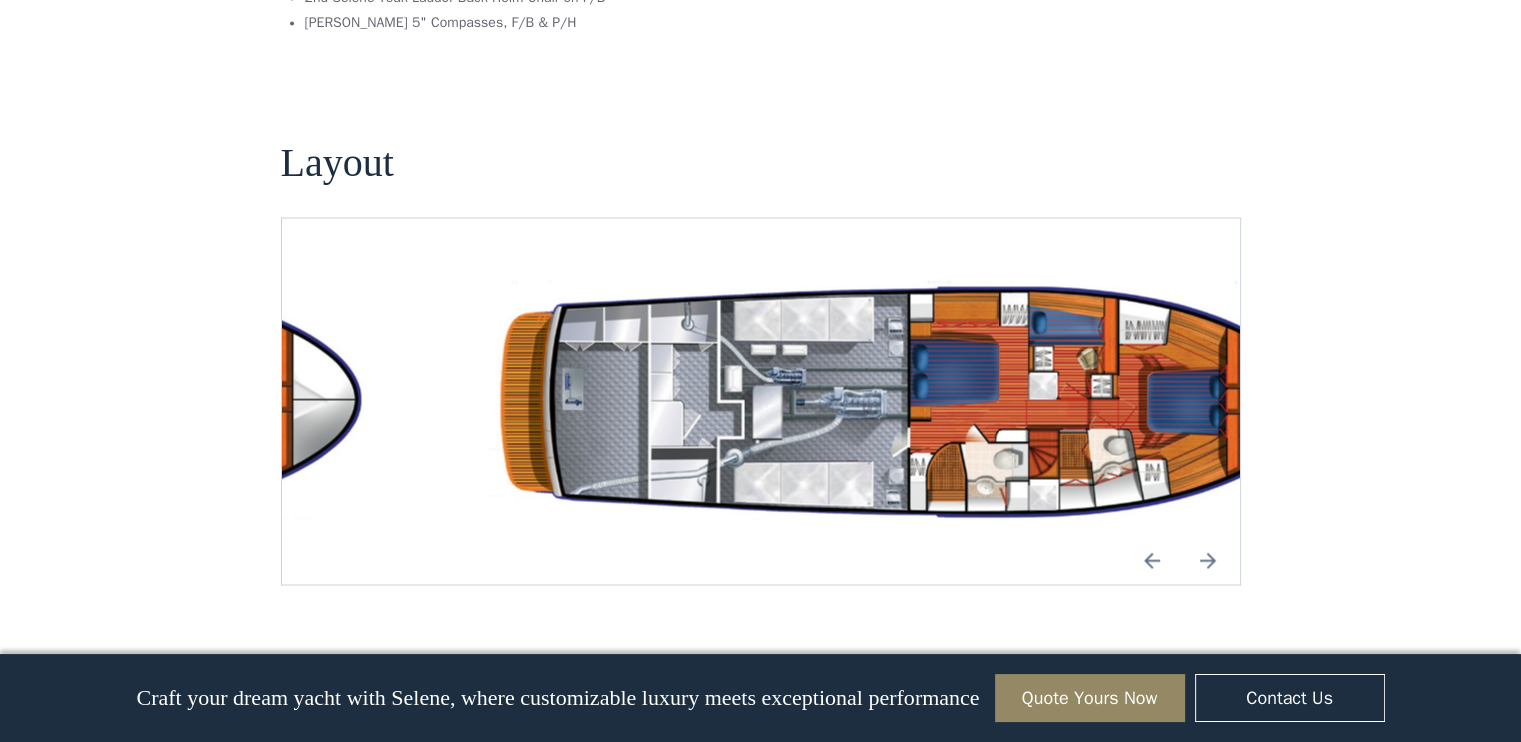 click at bounding box center (1208, 560) 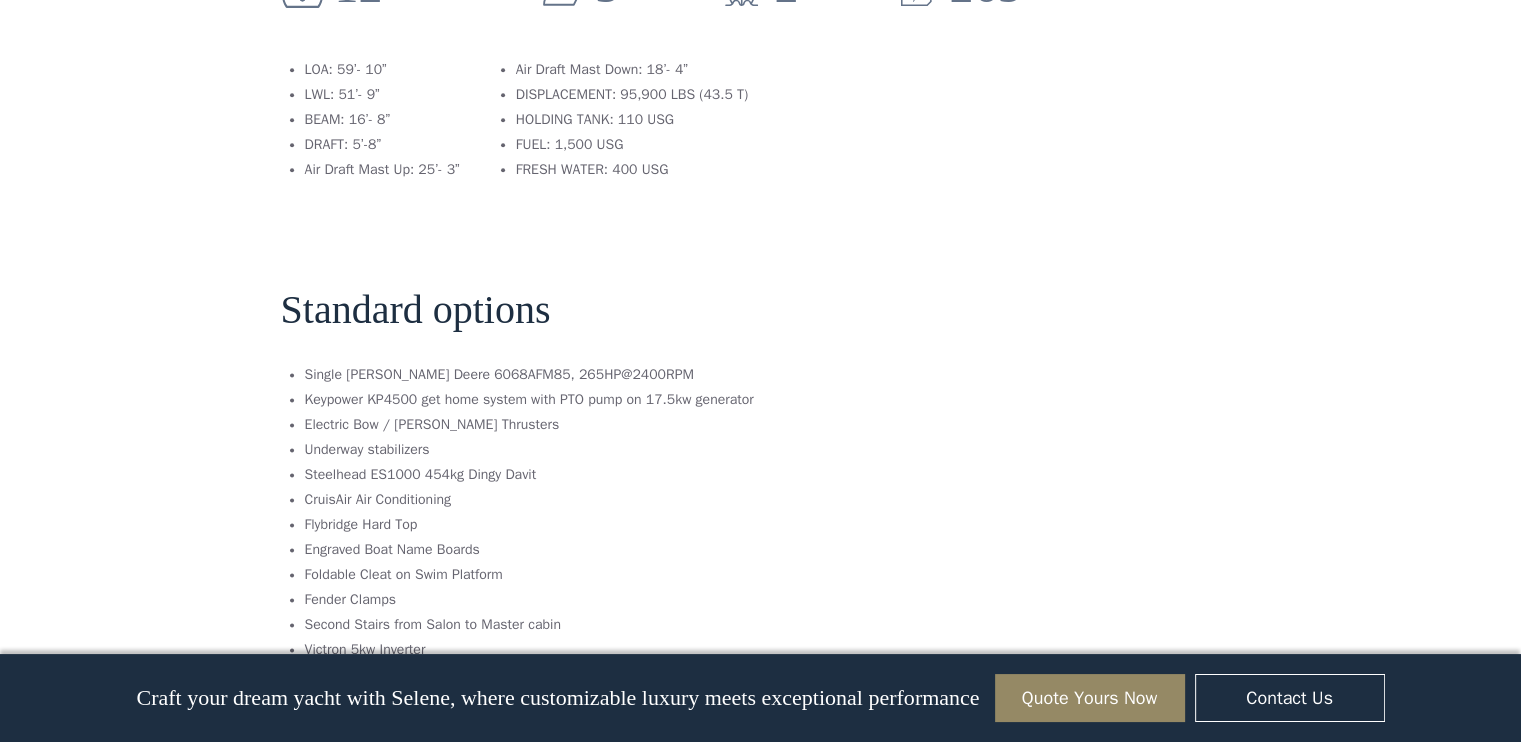 scroll, scrollTop: 0, scrollLeft: 0, axis: both 